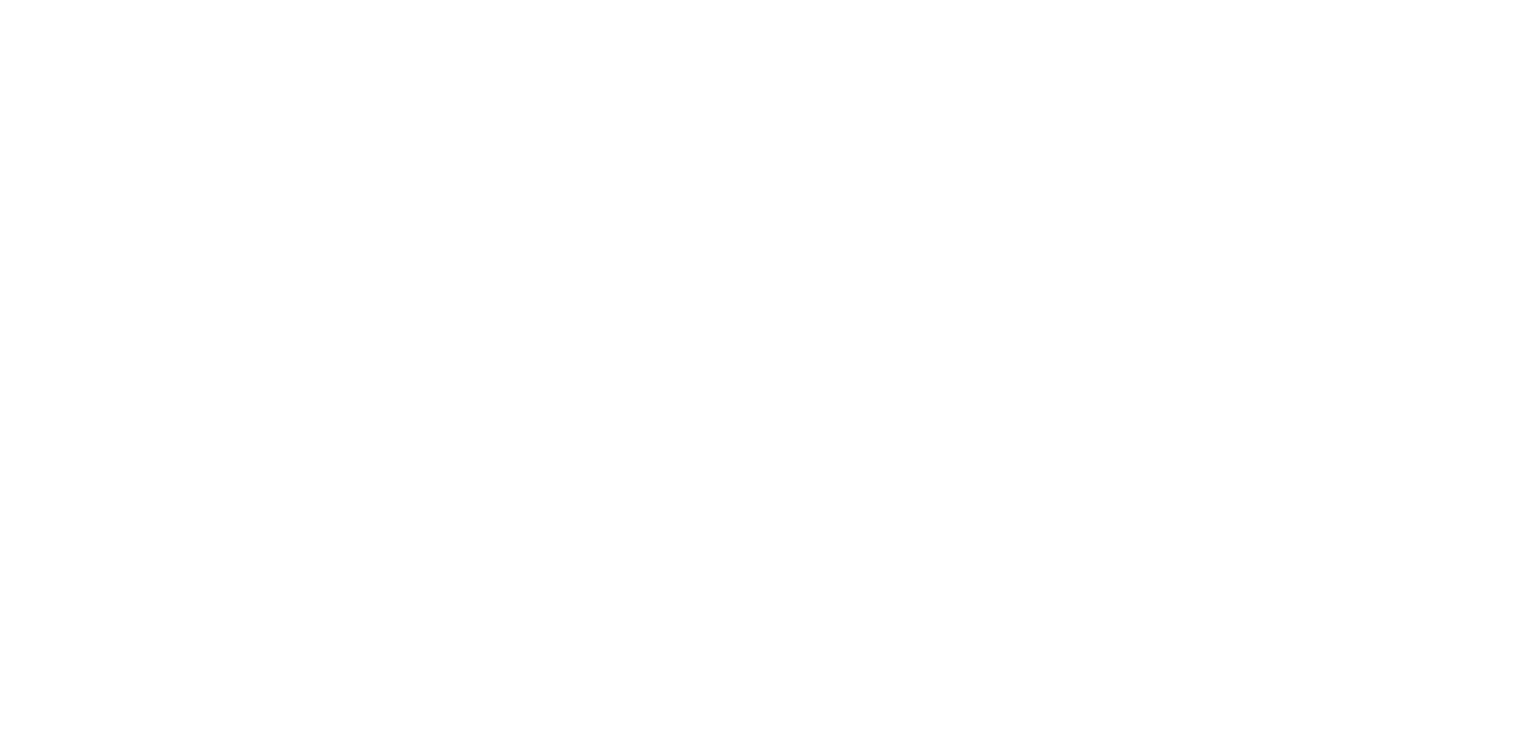 scroll, scrollTop: 0, scrollLeft: 0, axis: both 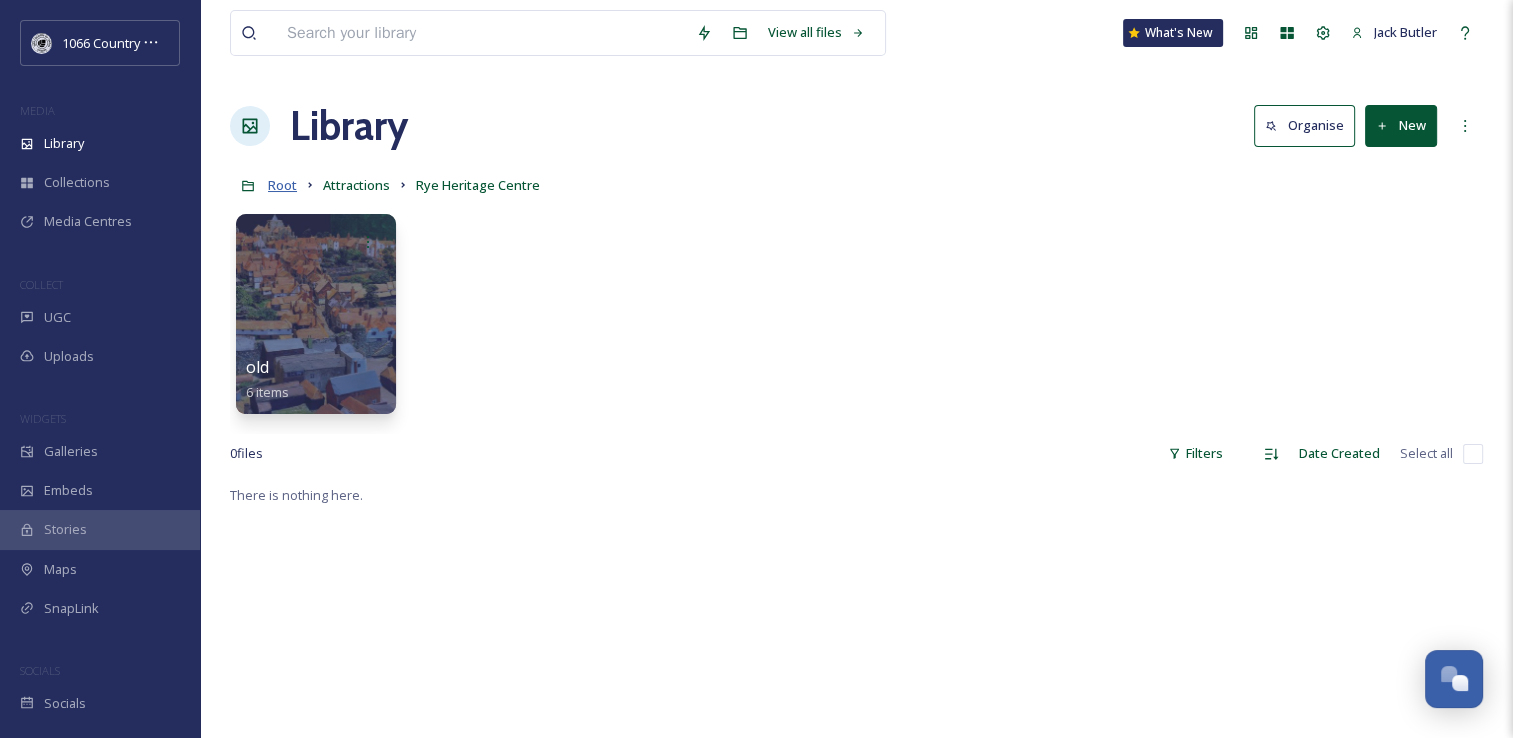 click on "Root" at bounding box center (282, 185) 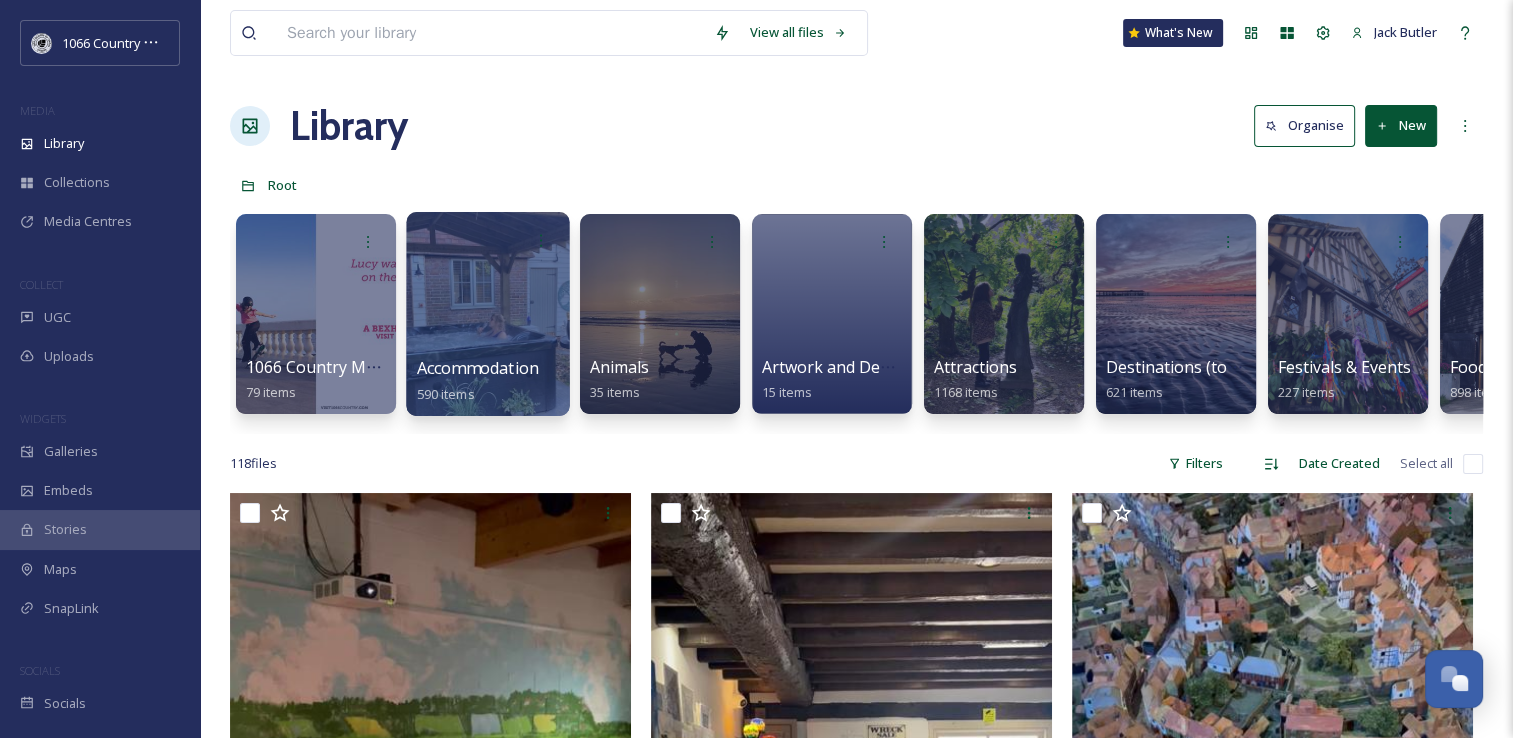 click at bounding box center (487, 314) 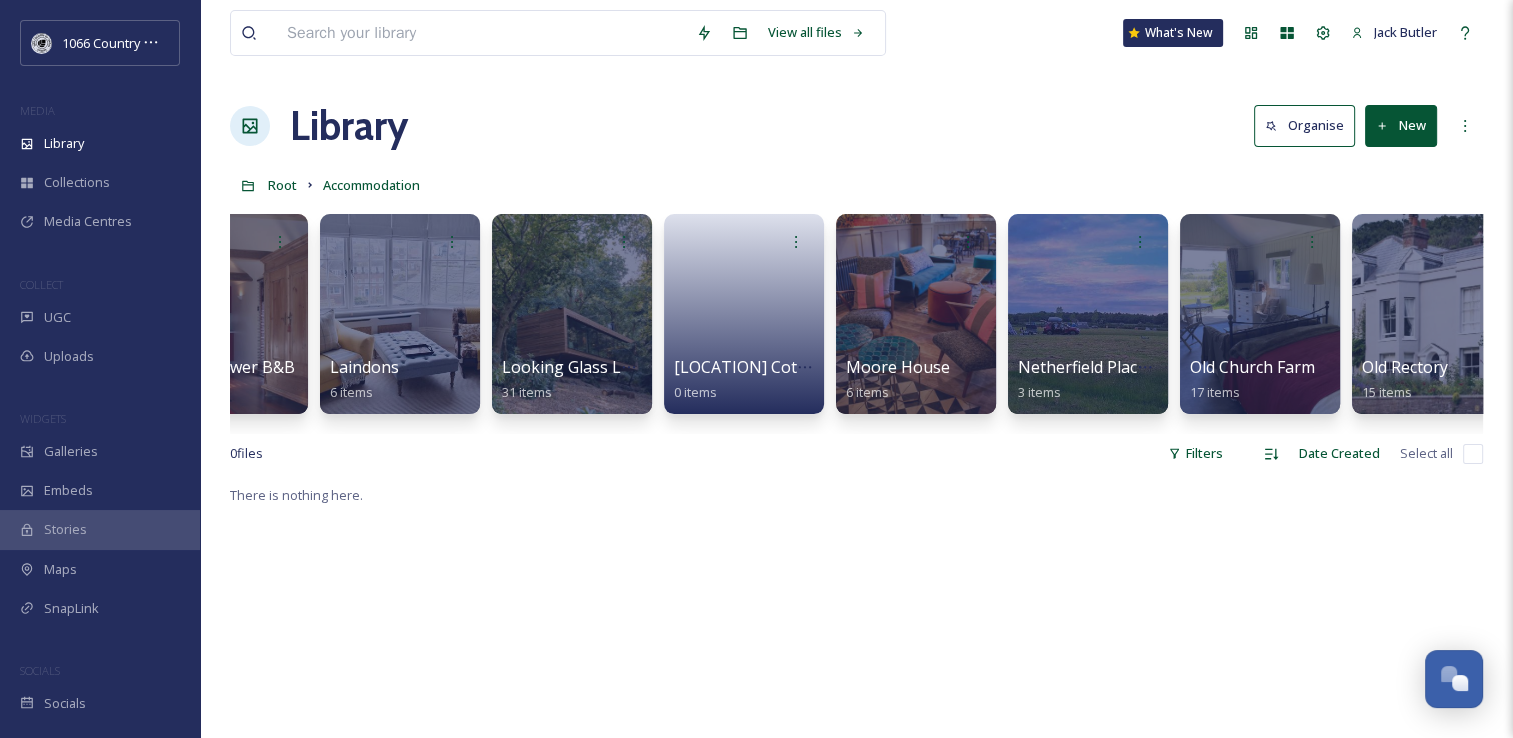 scroll, scrollTop: 0, scrollLeft: 1615, axis: horizontal 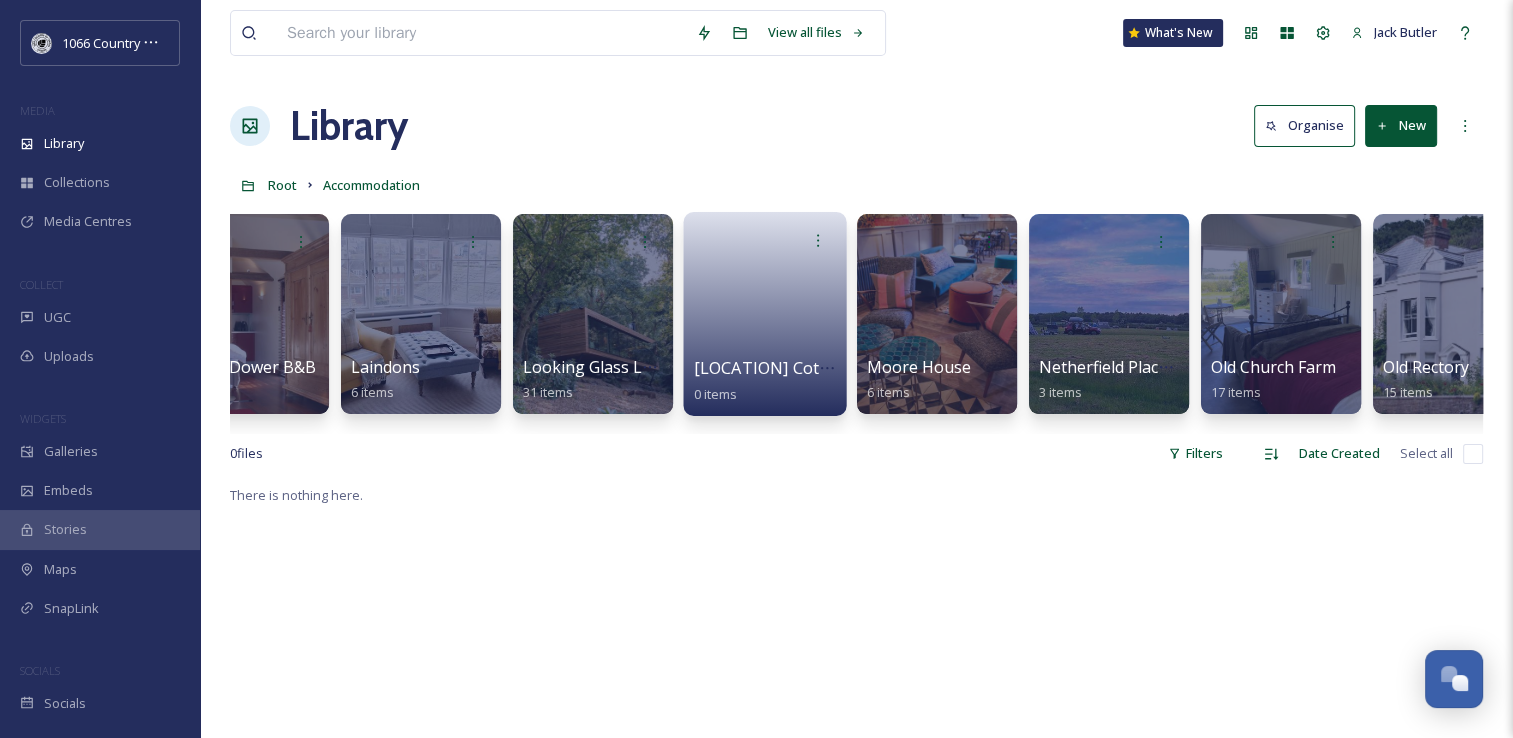 click on "[LOCATION] Cottage" at bounding box center [774, 368] 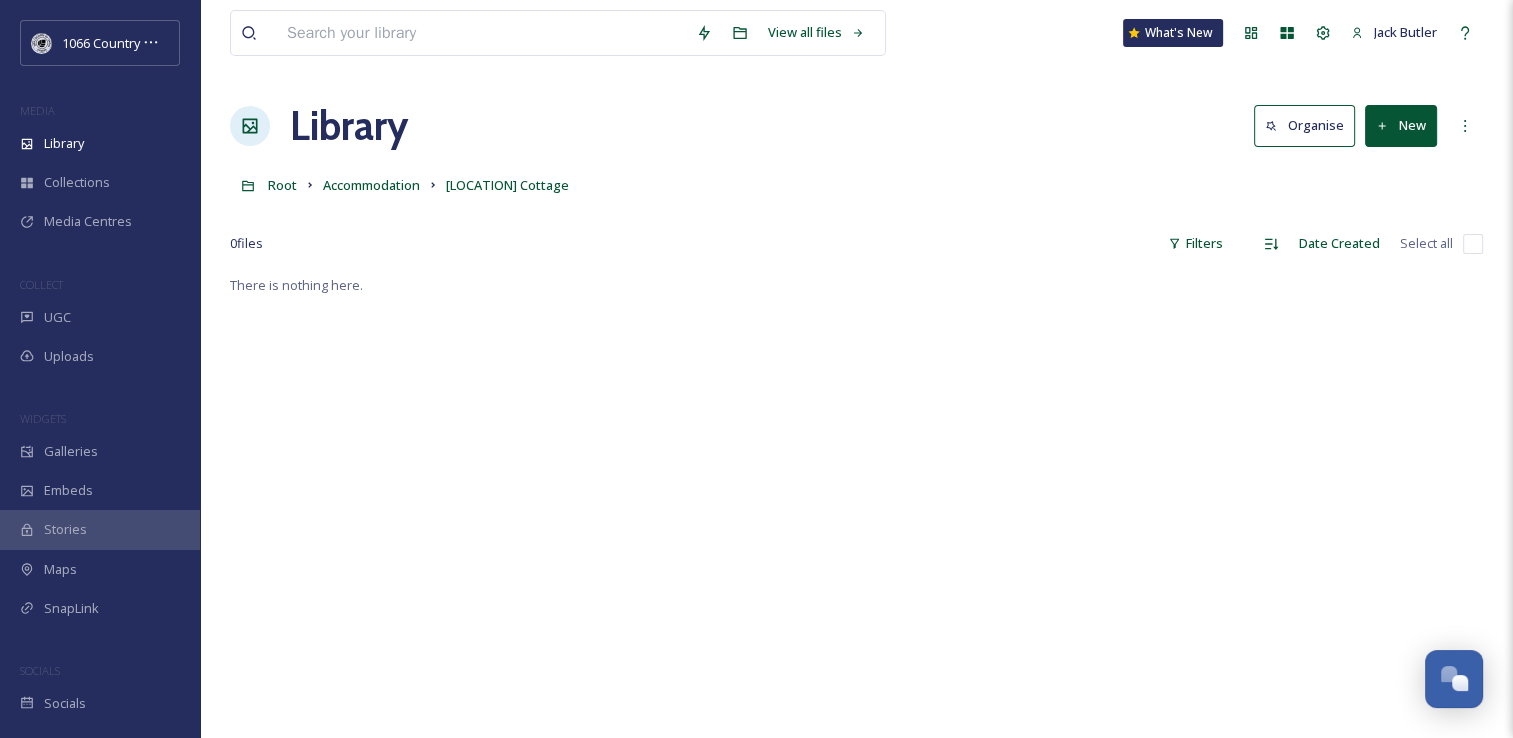 click on "New" at bounding box center [1401, 125] 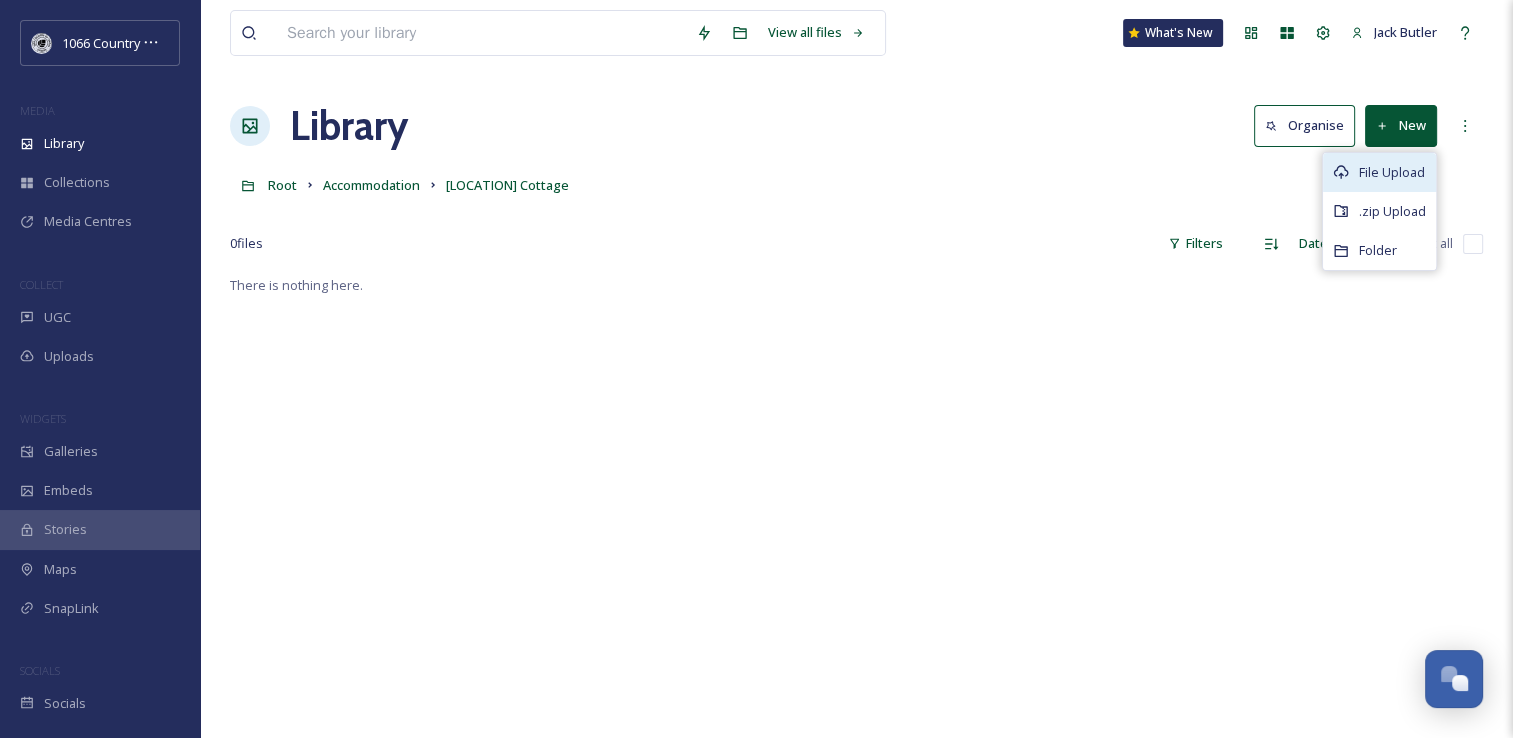 click on "File Upload" at bounding box center [1379, 172] 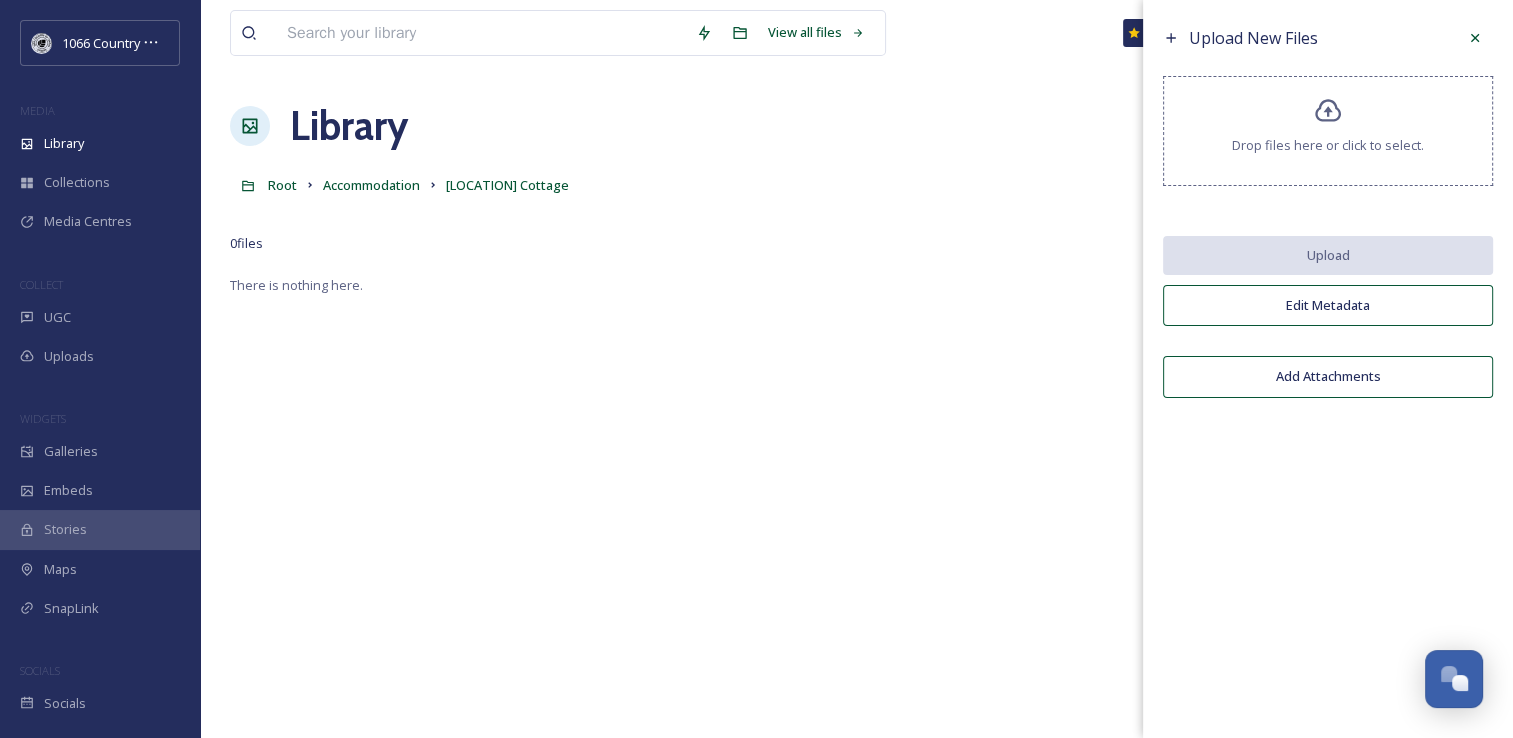 click 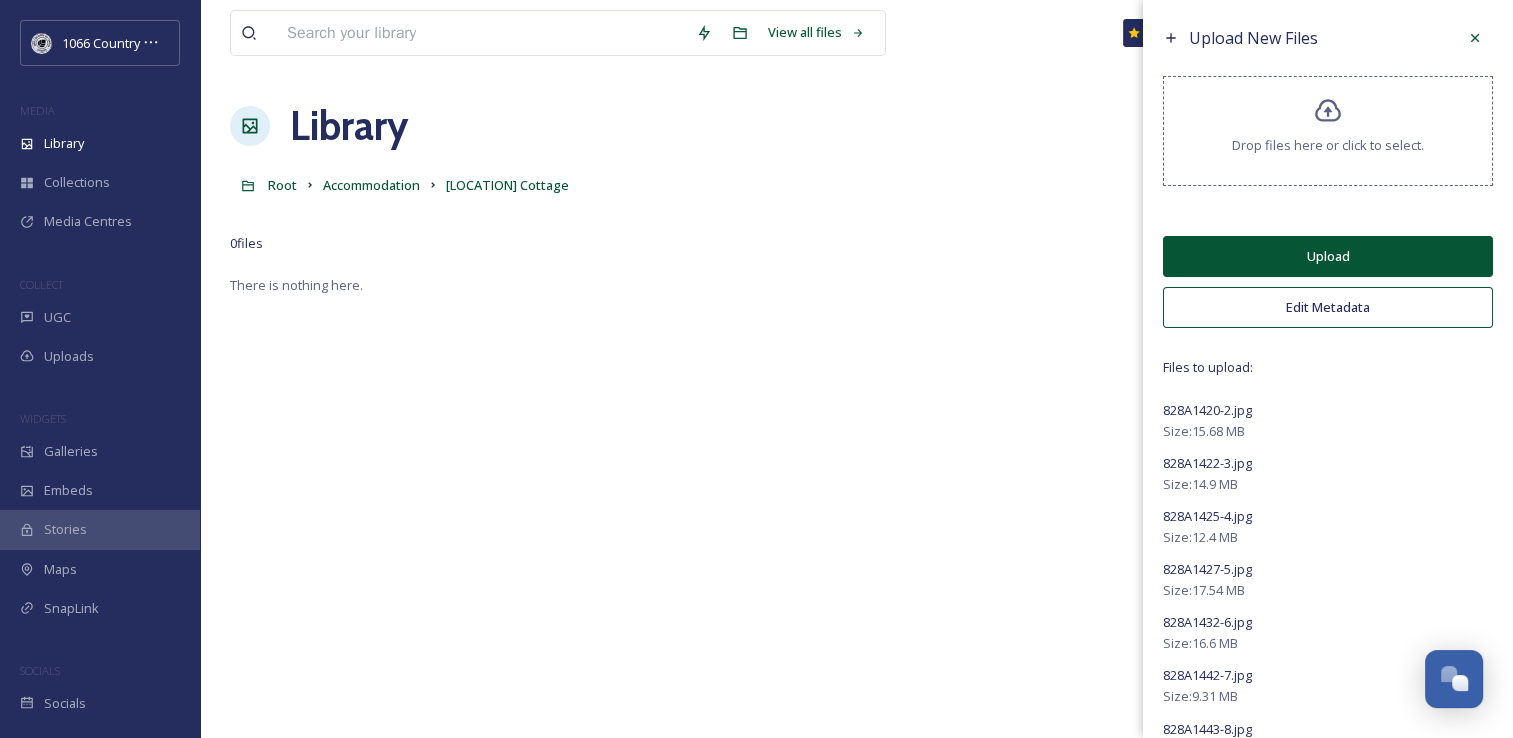 click on "Upload" at bounding box center [1328, 256] 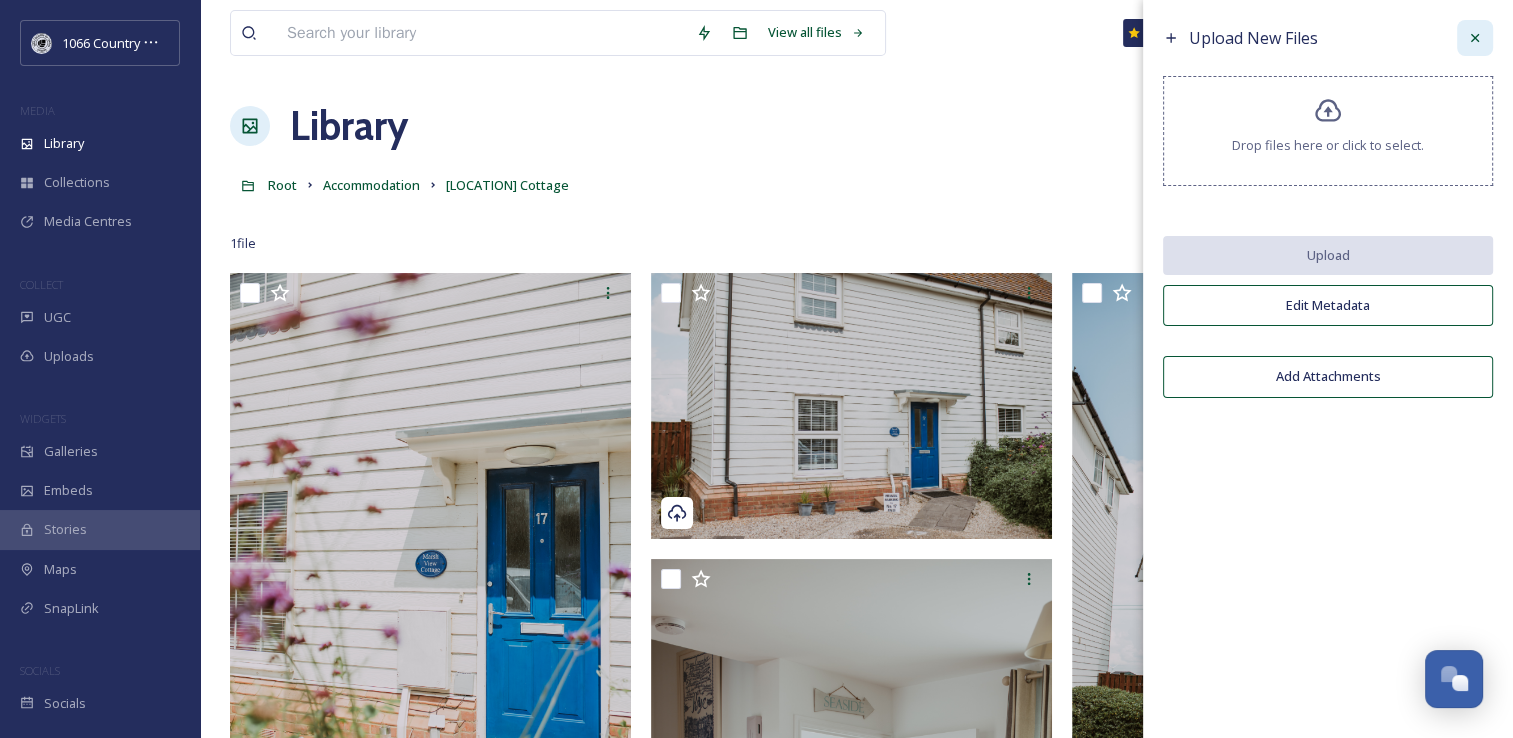 click 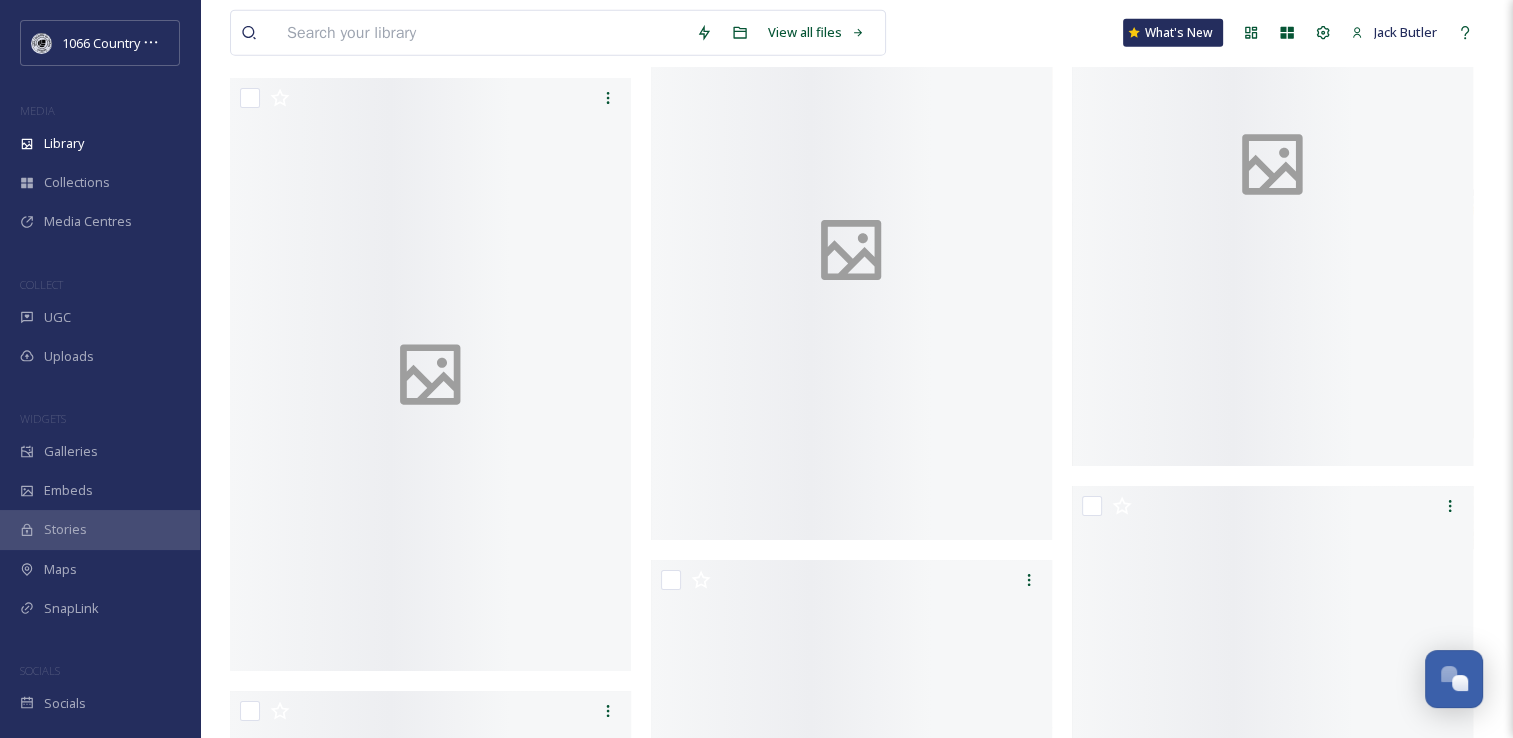 scroll, scrollTop: 0, scrollLeft: 0, axis: both 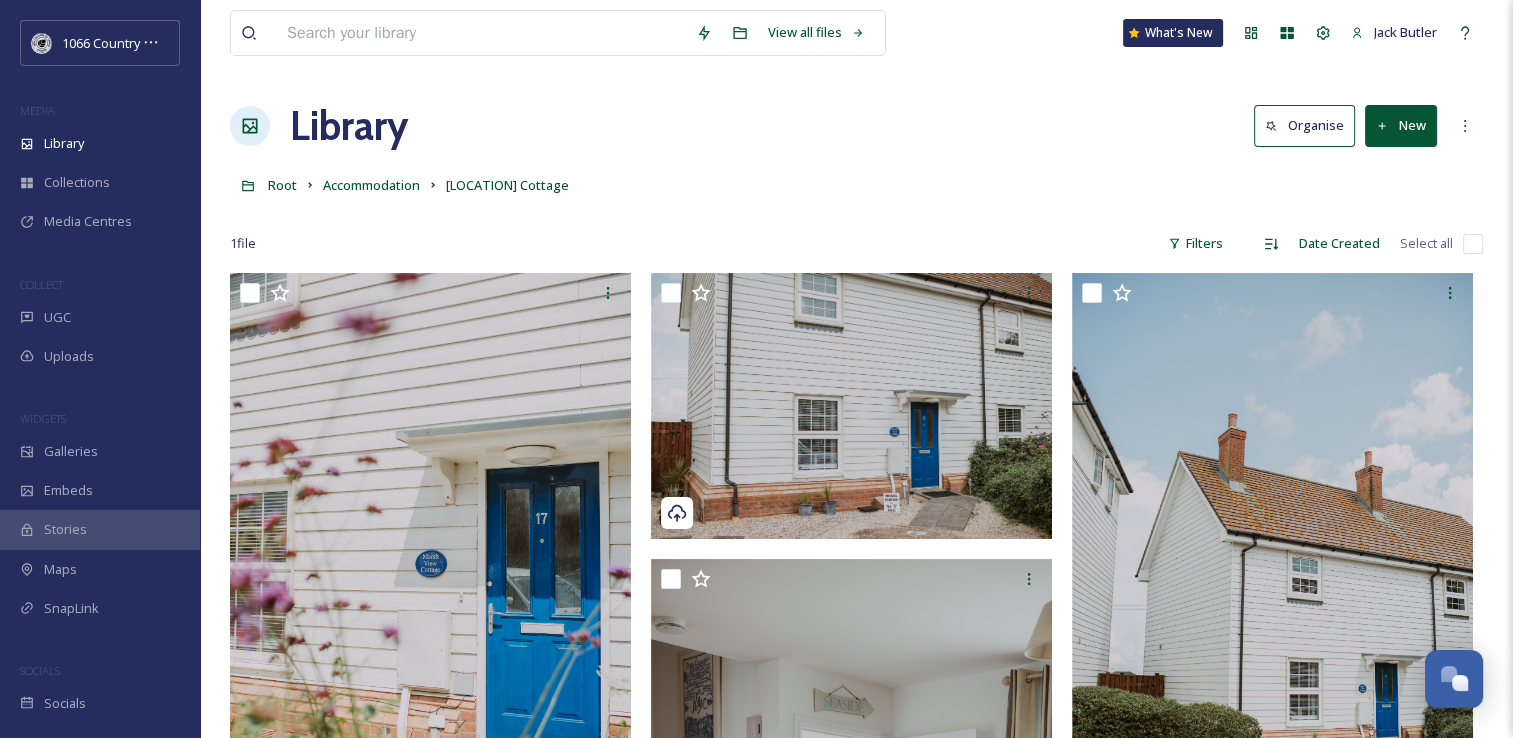 click at bounding box center (1473, 244) 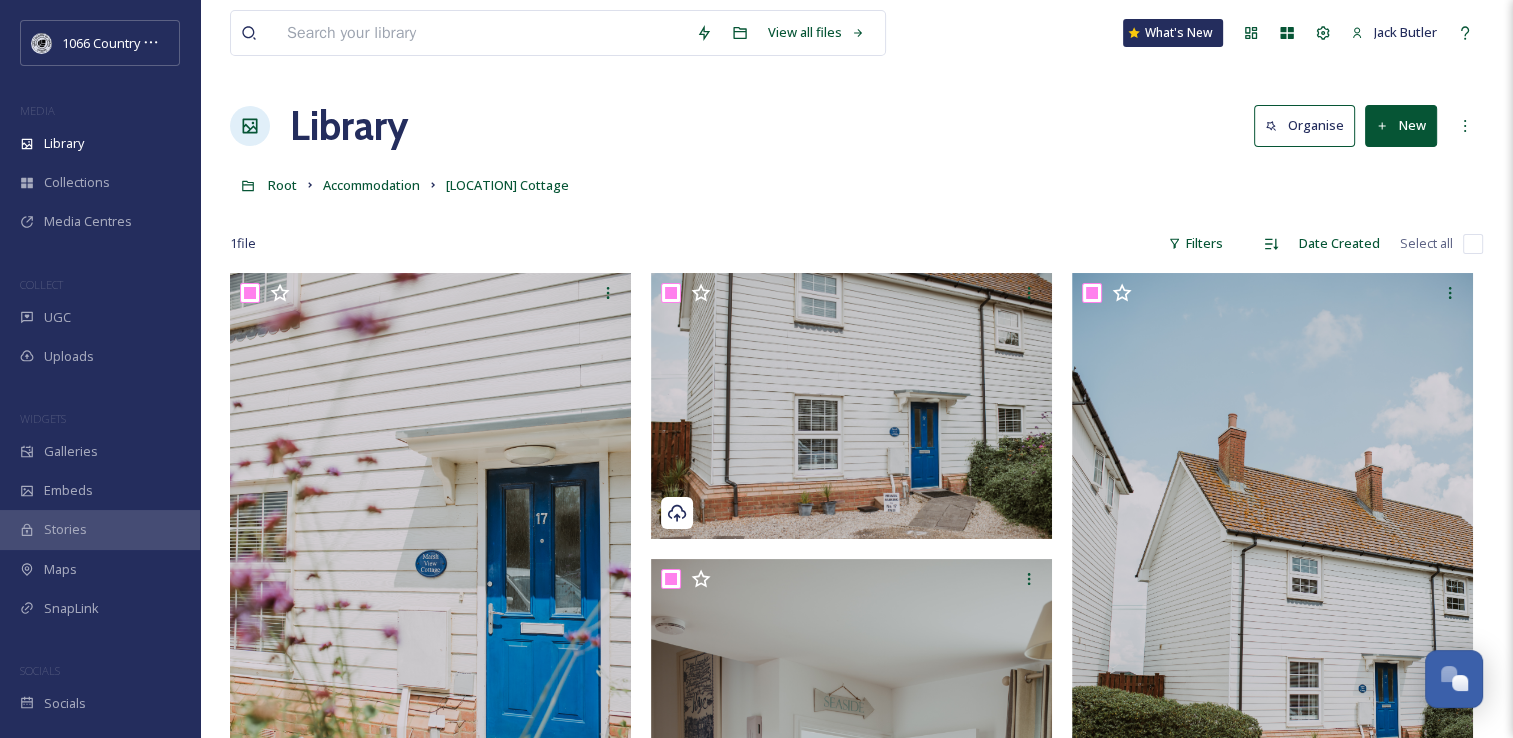 checkbox on "true" 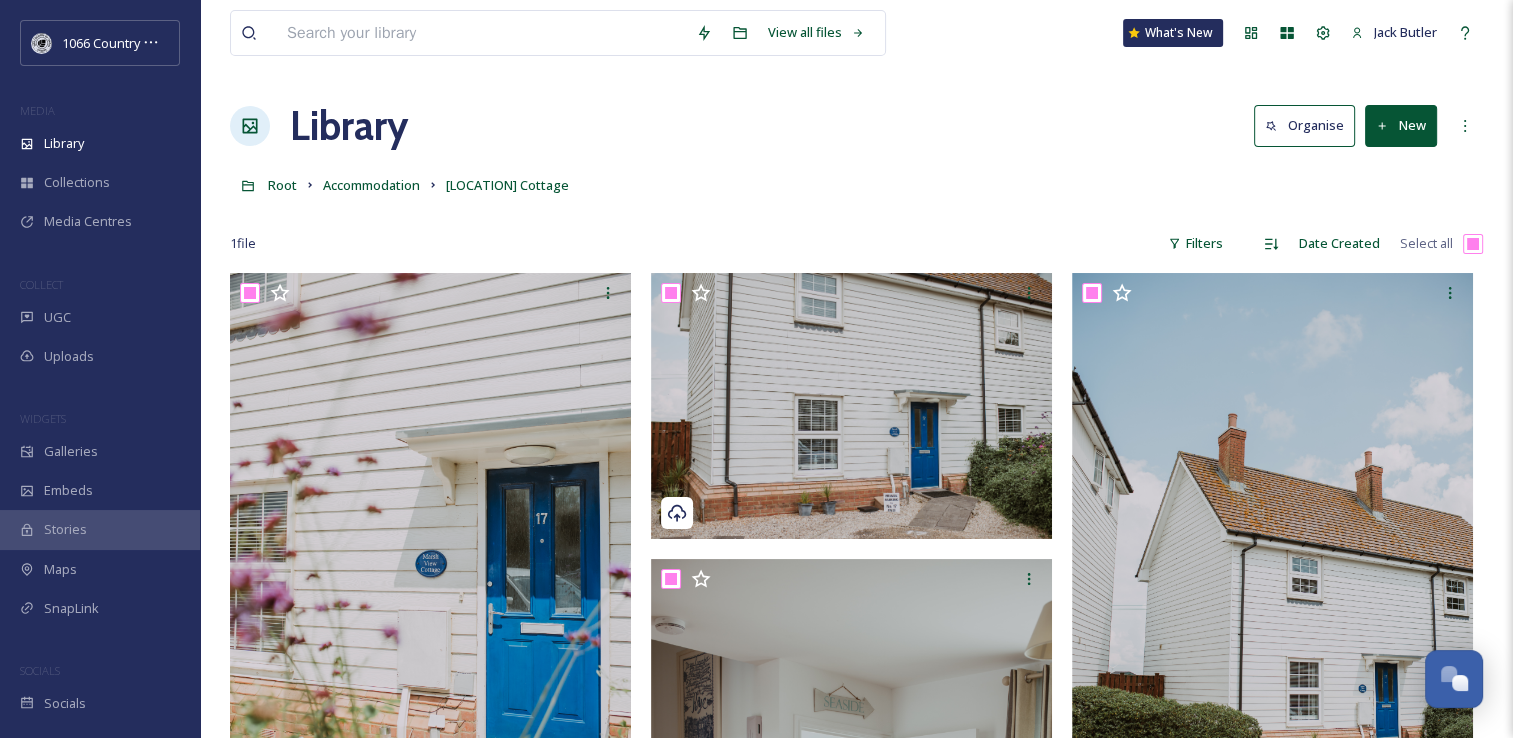 checkbox on "true" 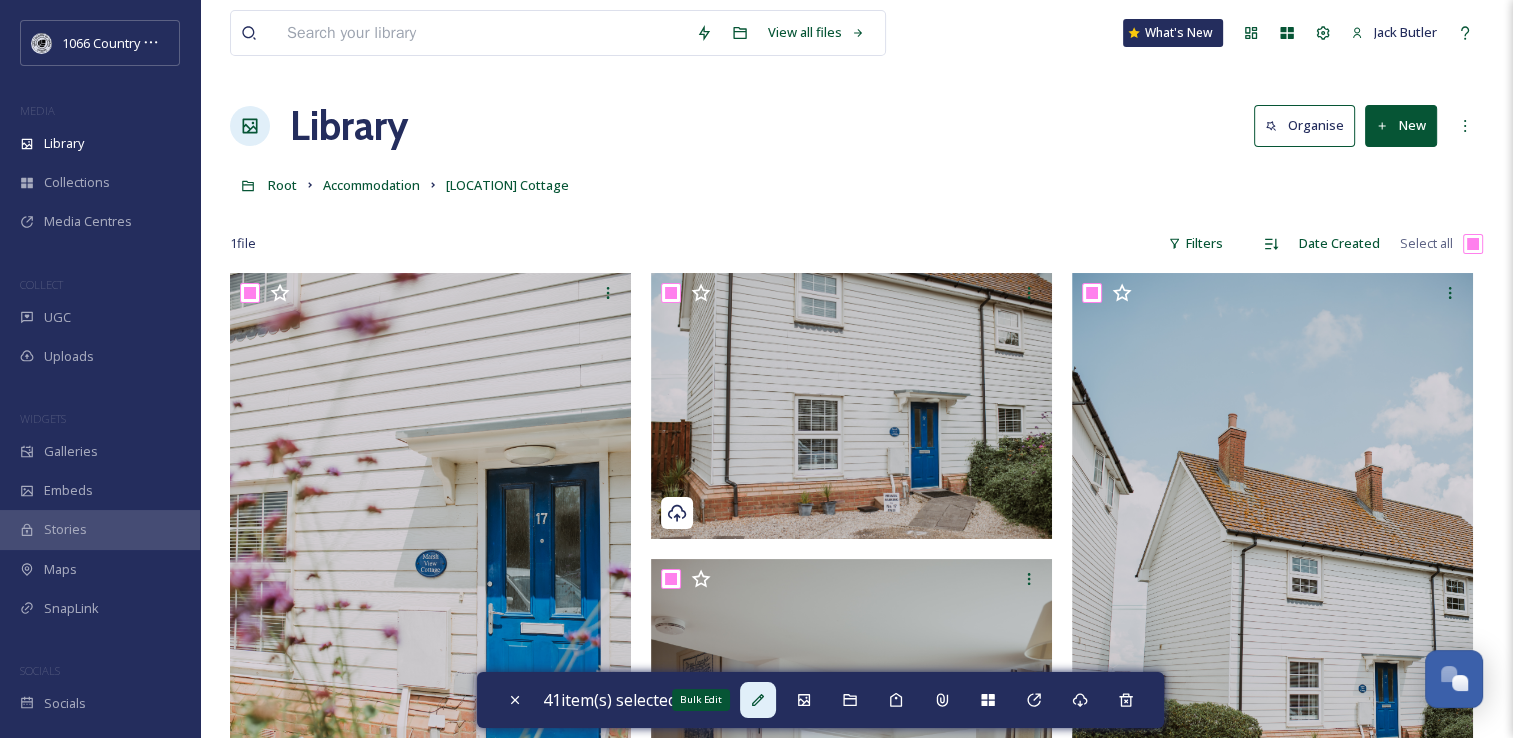 click 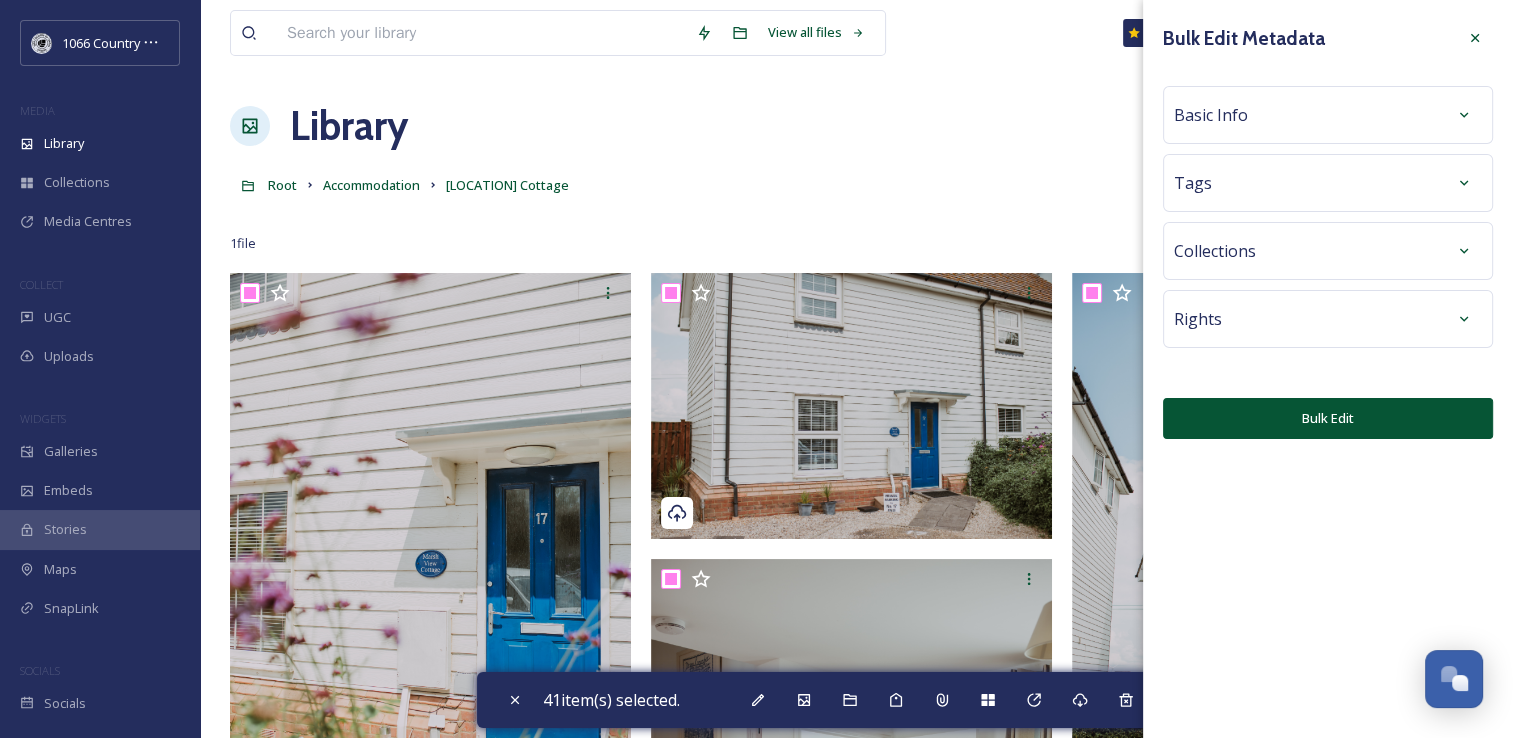 click on "Basic Info" at bounding box center (1328, 115) 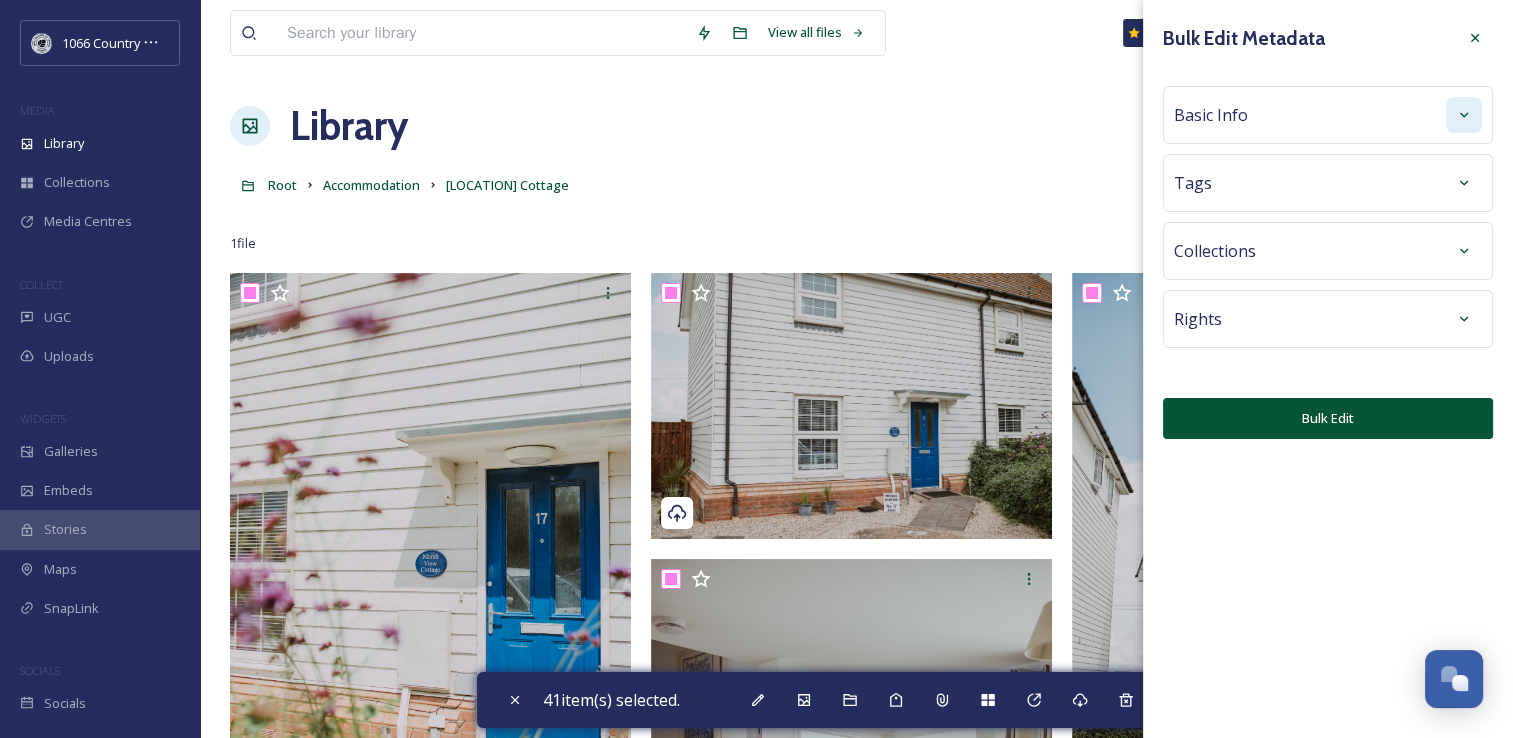 click at bounding box center (1464, 115) 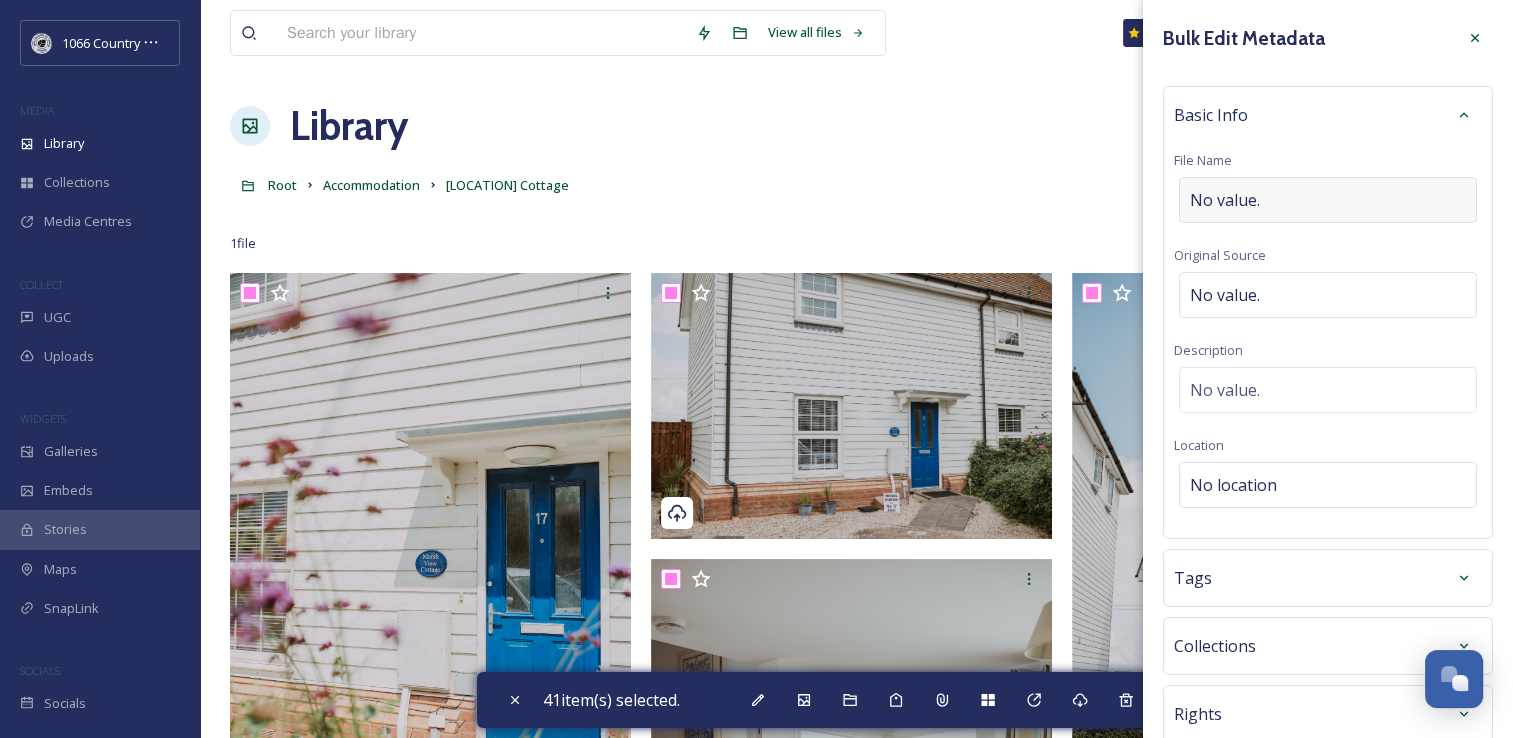 click on "No value." at bounding box center [1328, 200] 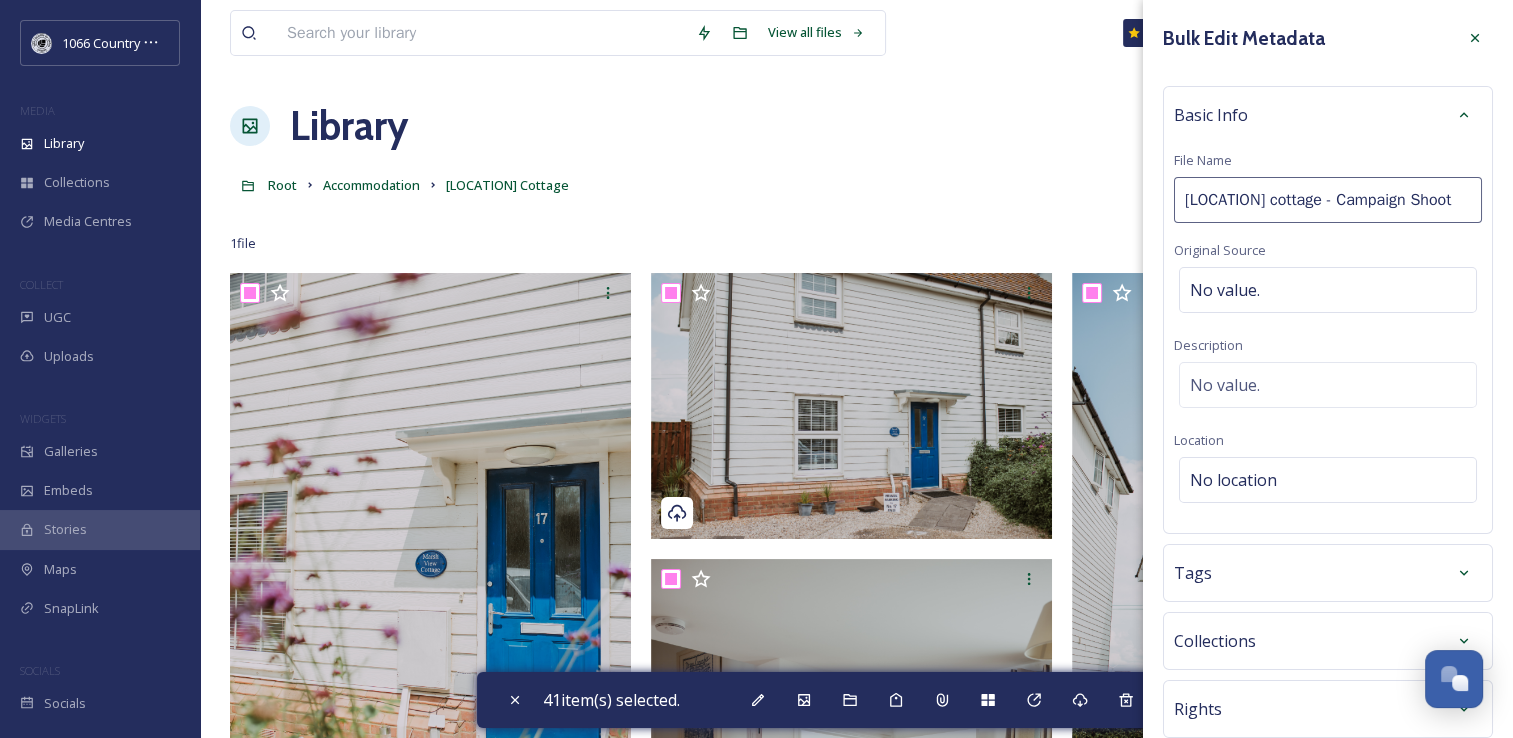 click on "[LOCATION] cottage - Campaign Shoot" at bounding box center (1328, 200) 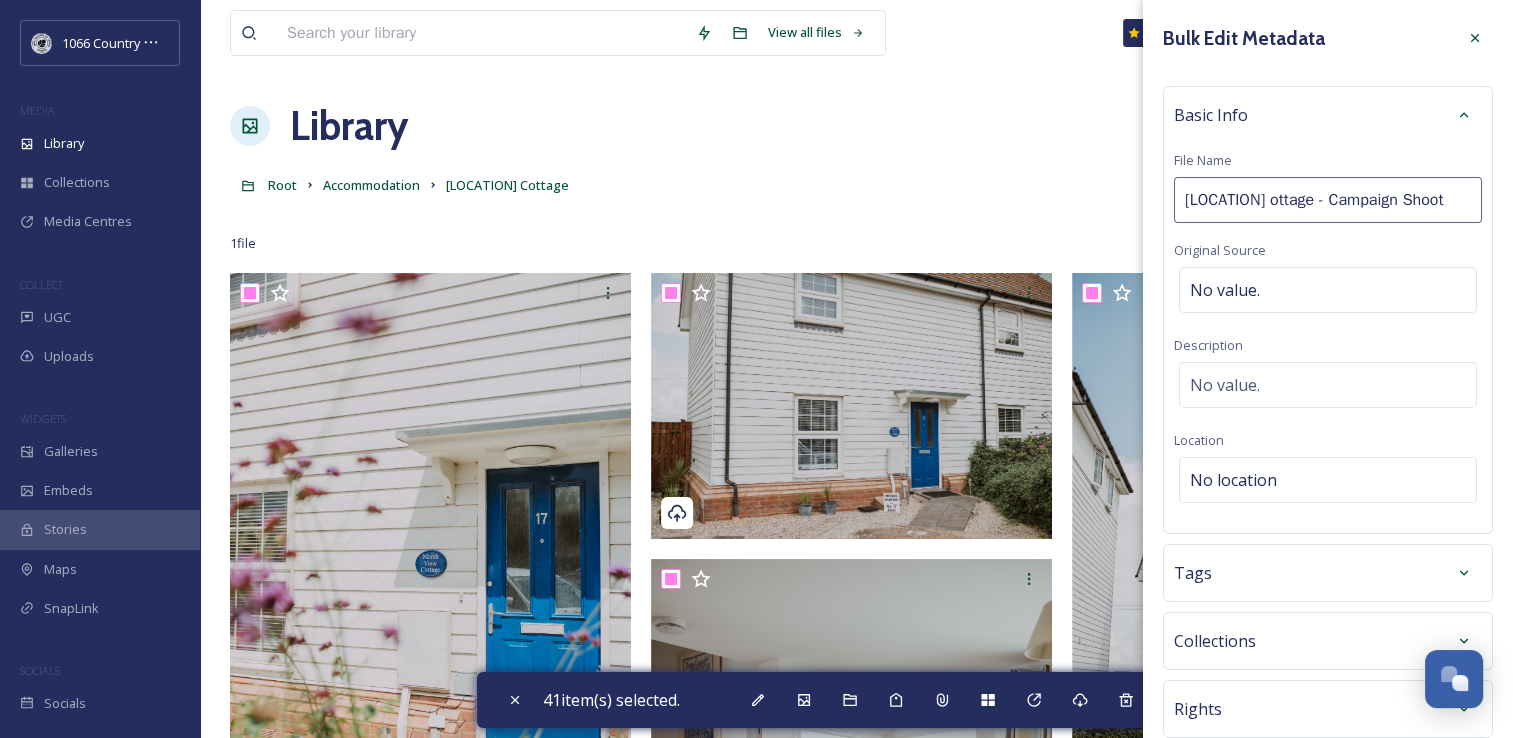 type on "[LOCATION] Cottage - Campaign Shoot" 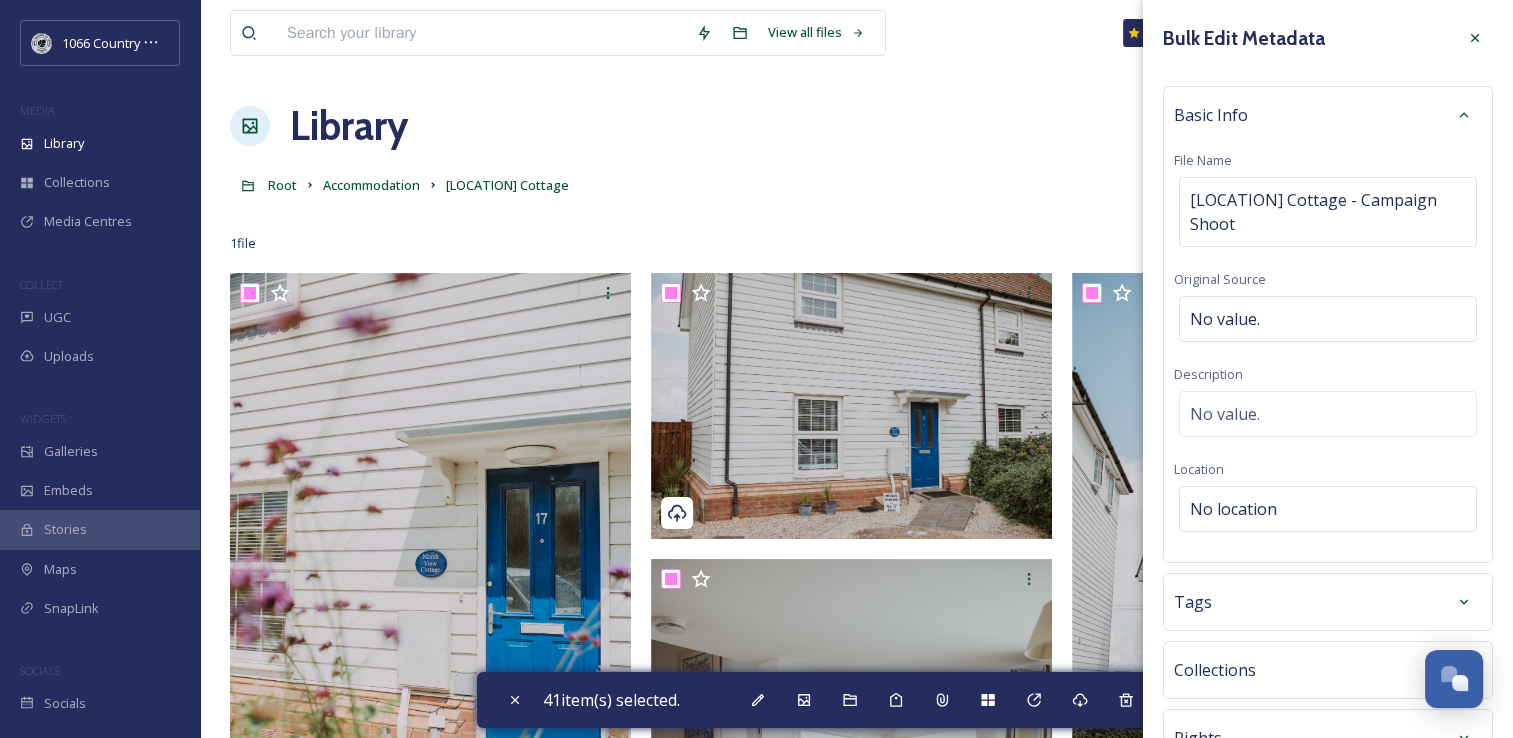 scroll, scrollTop: 136, scrollLeft: 0, axis: vertical 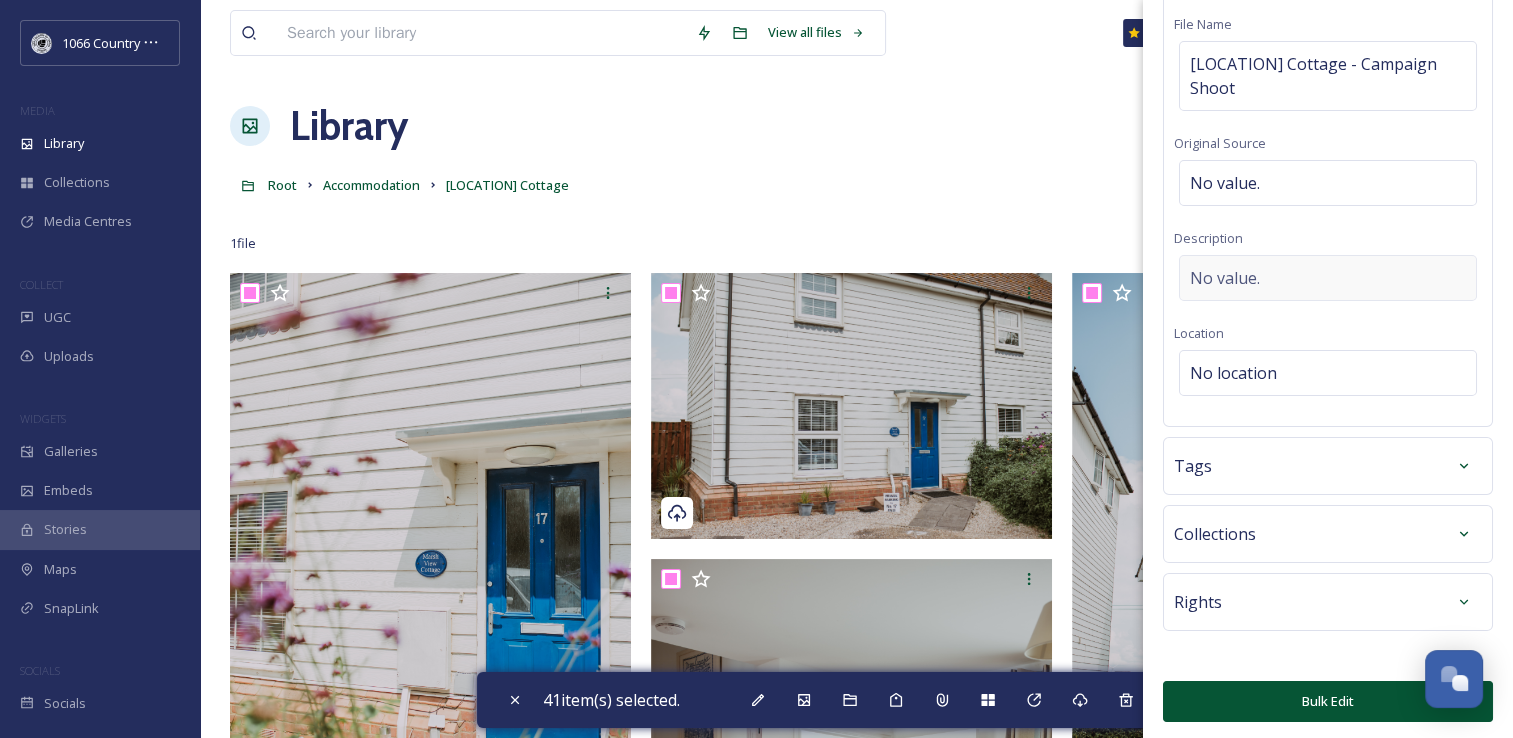 click on "No value." at bounding box center (1225, 278) 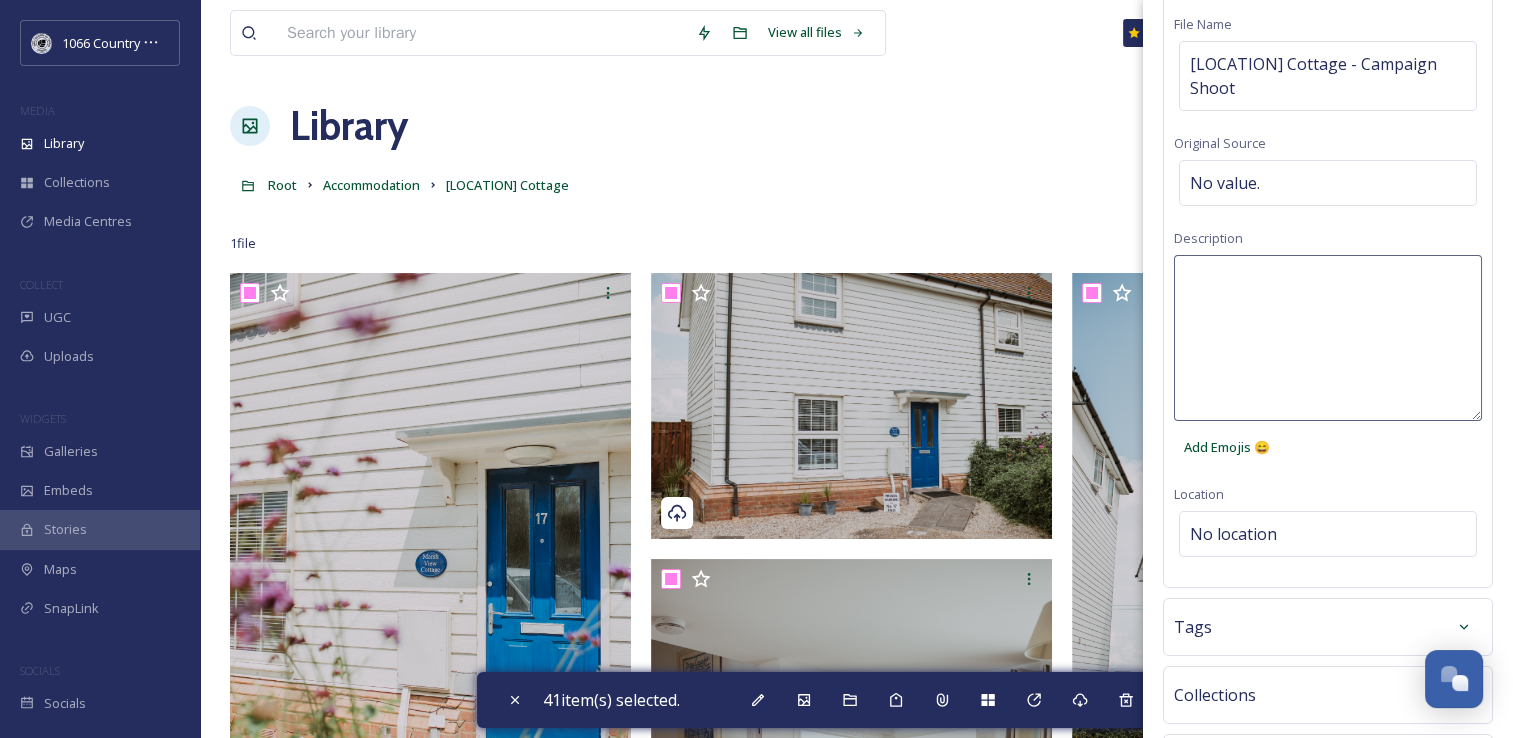paste on "1066 Photography Campaign 2025 - Rebecca Booker Photography" 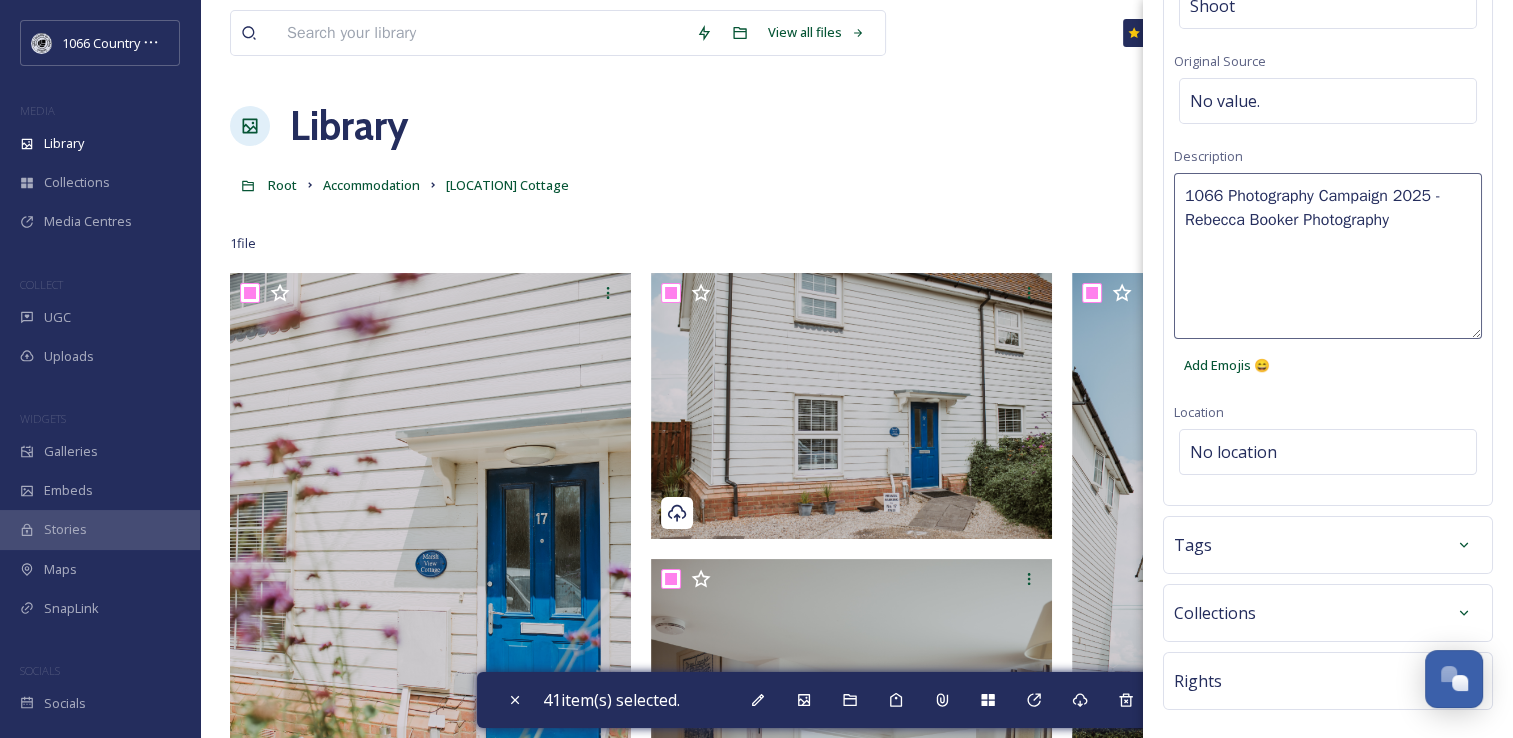 scroll, scrollTop: 296, scrollLeft: 0, axis: vertical 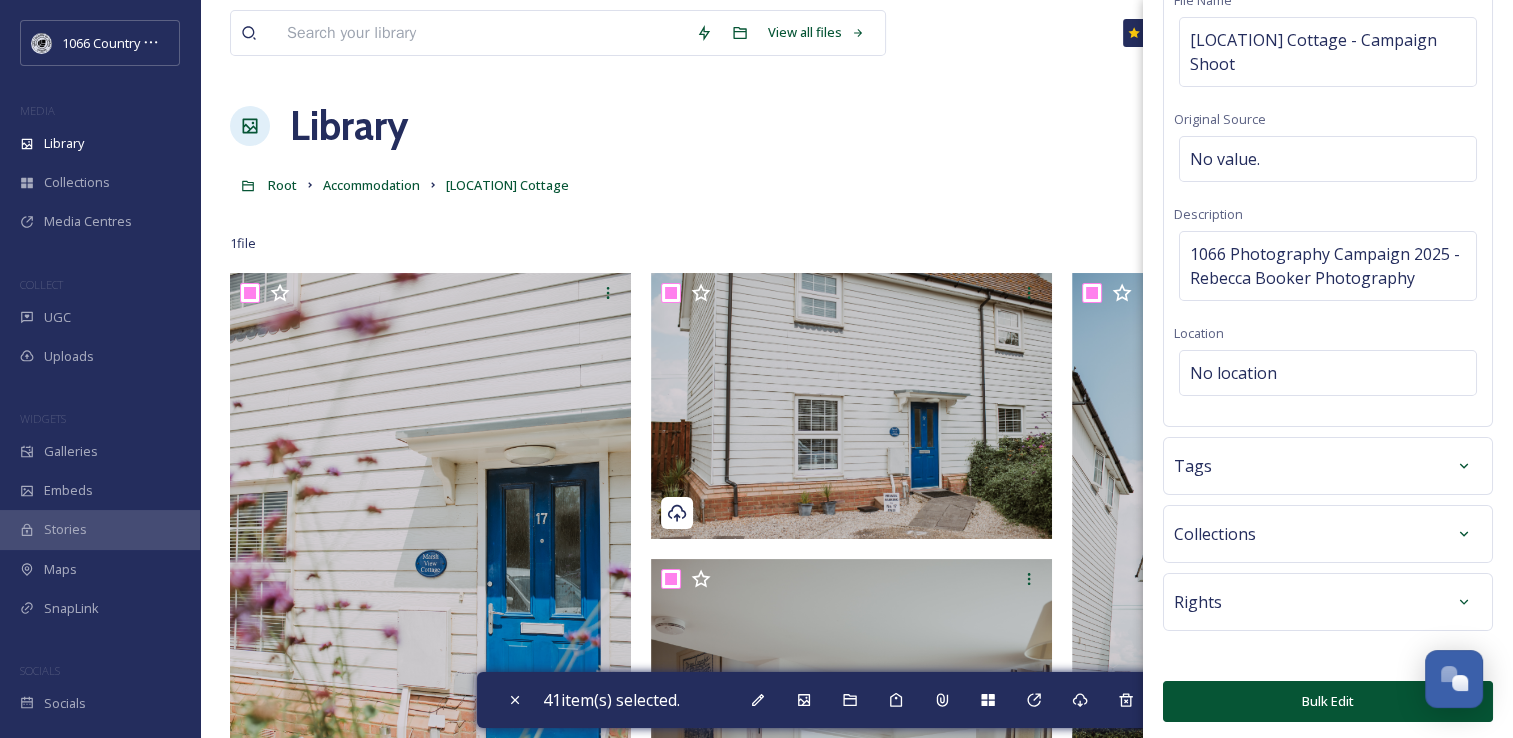 click on "Bulk Edit" at bounding box center (1328, 701) 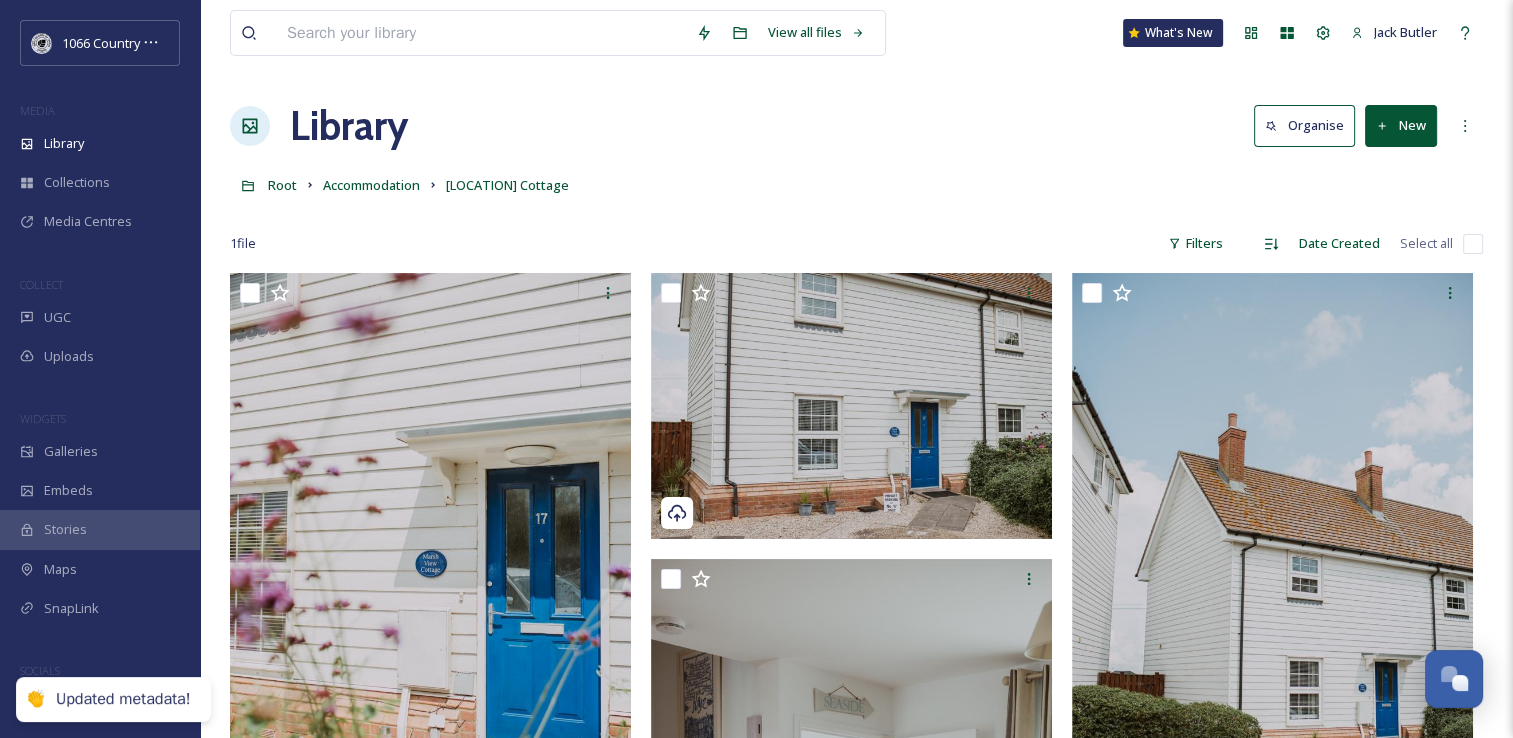 checkbox on "false" 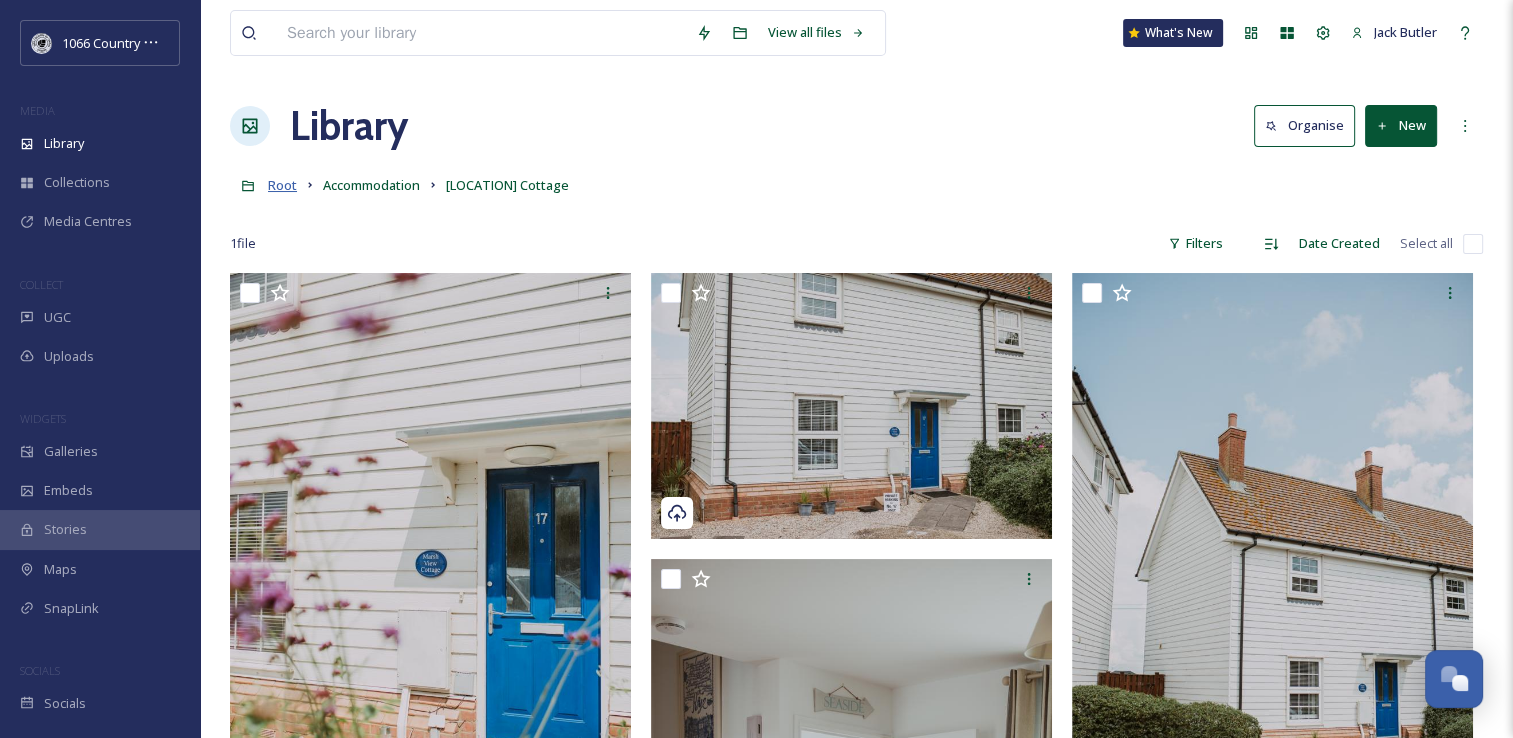 click on "Root" at bounding box center (282, 185) 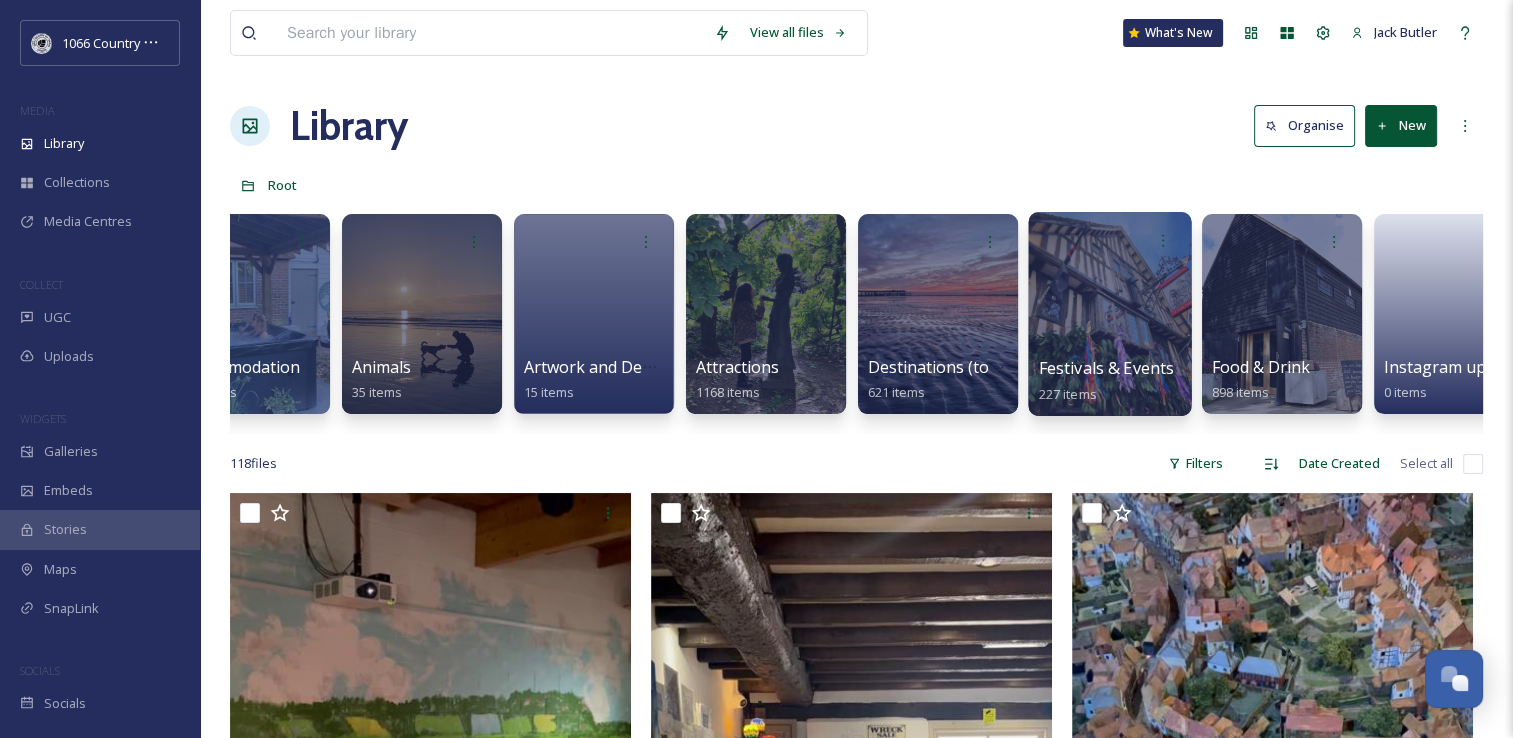 scroll, scrollTop: 0, scrollLeft: 240, axis: horizontal 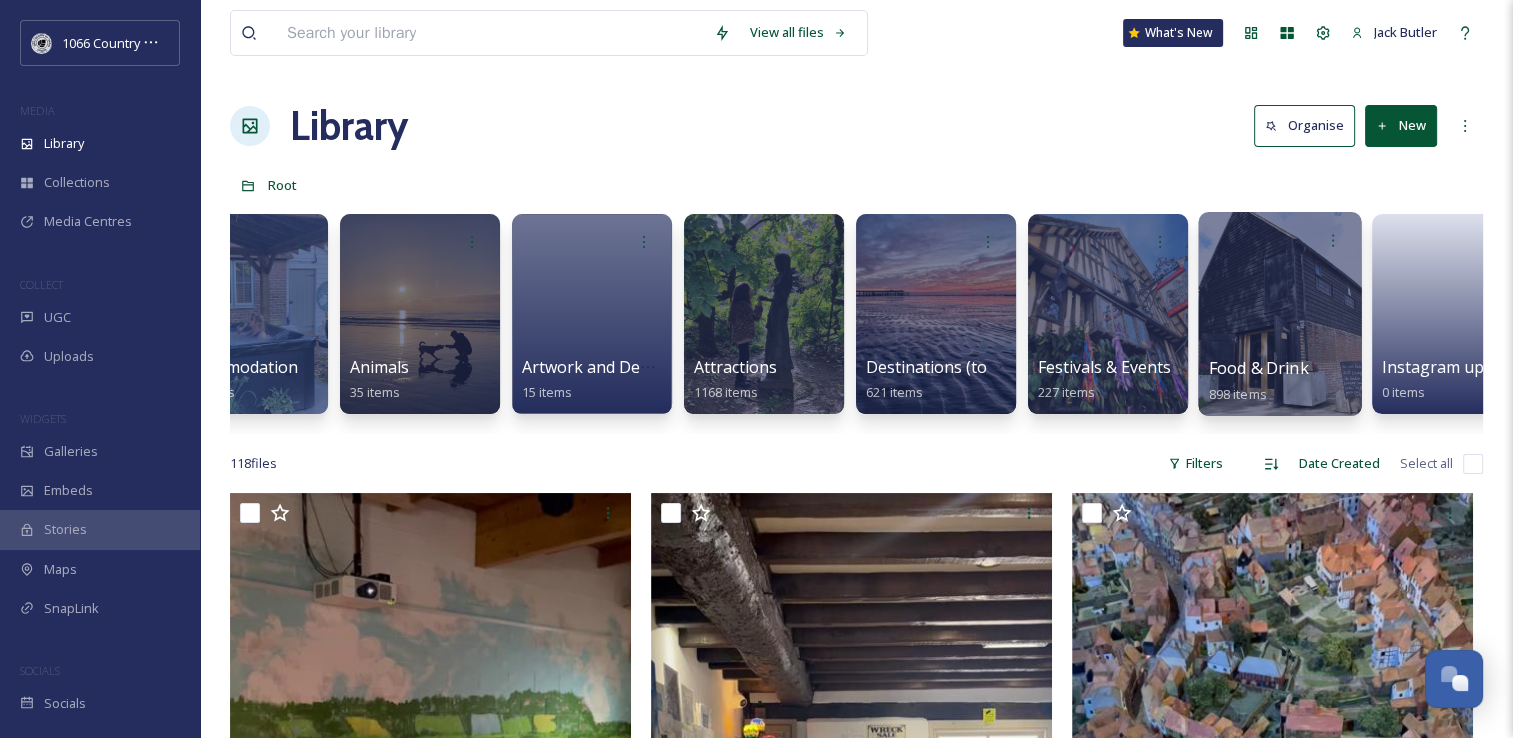 click at bounding box center (1279, 314) 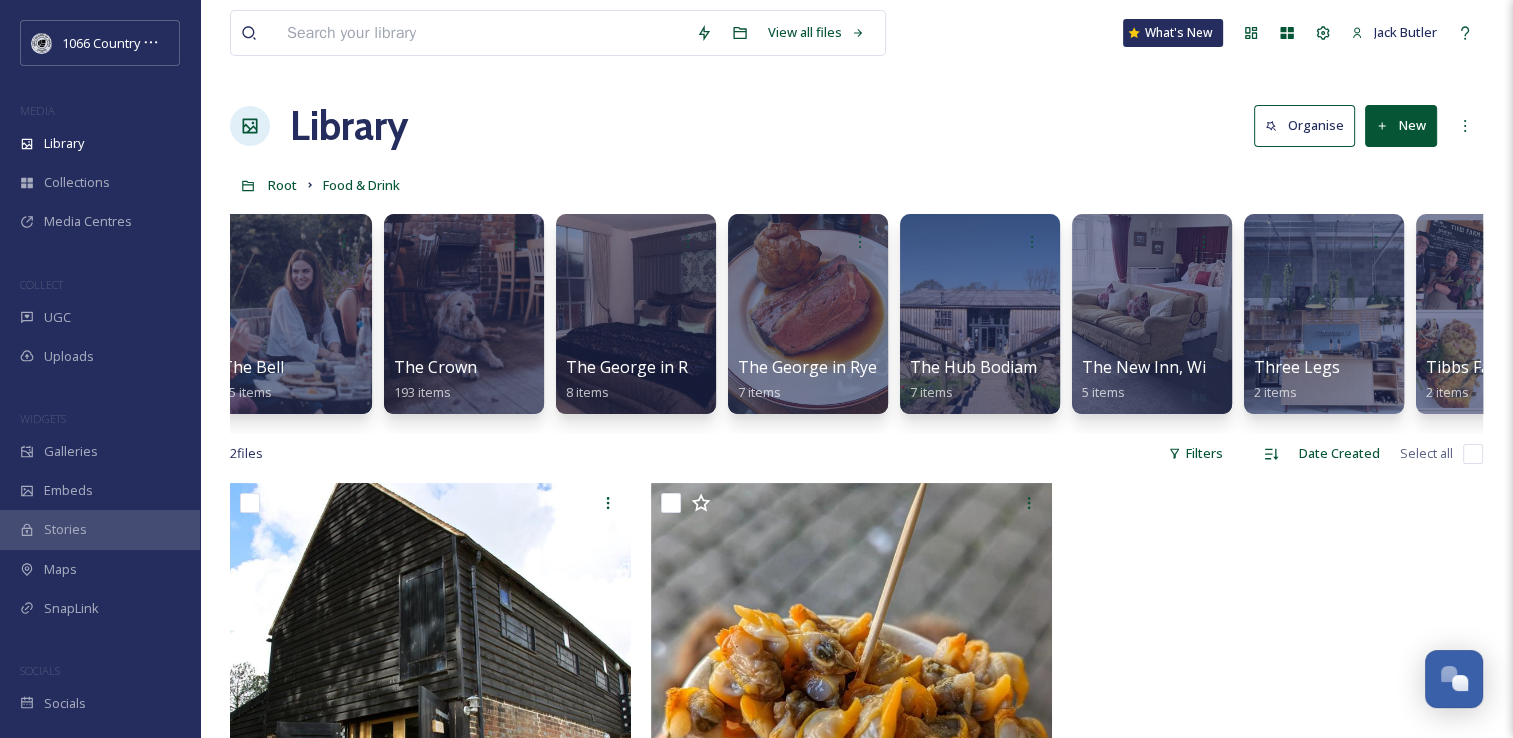 scroll, scrollTop: 0, scrollLeft: 3391, axis: horizontal 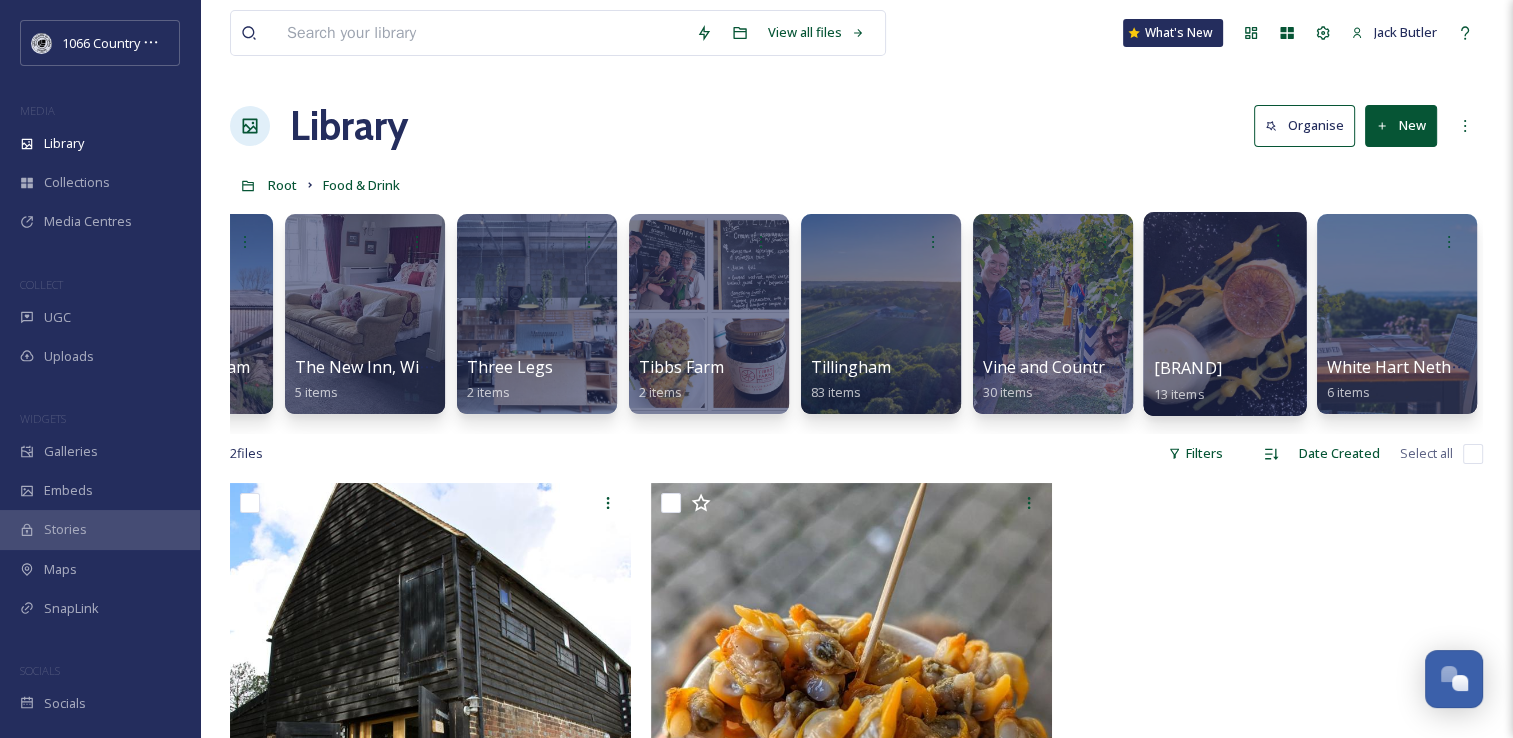 click at bounding box center [1224, 314] 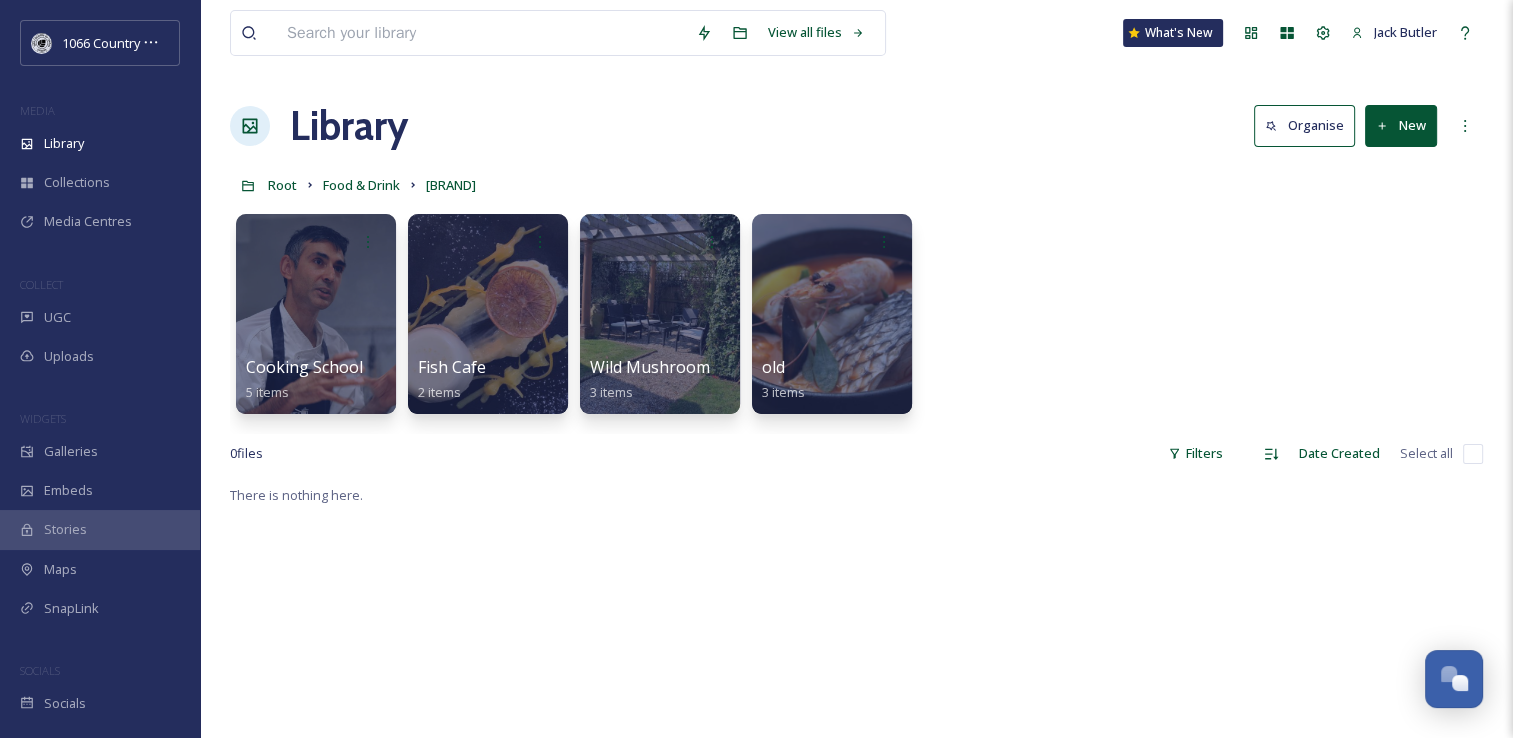 click on "New" at bounding box center [1401, 125] 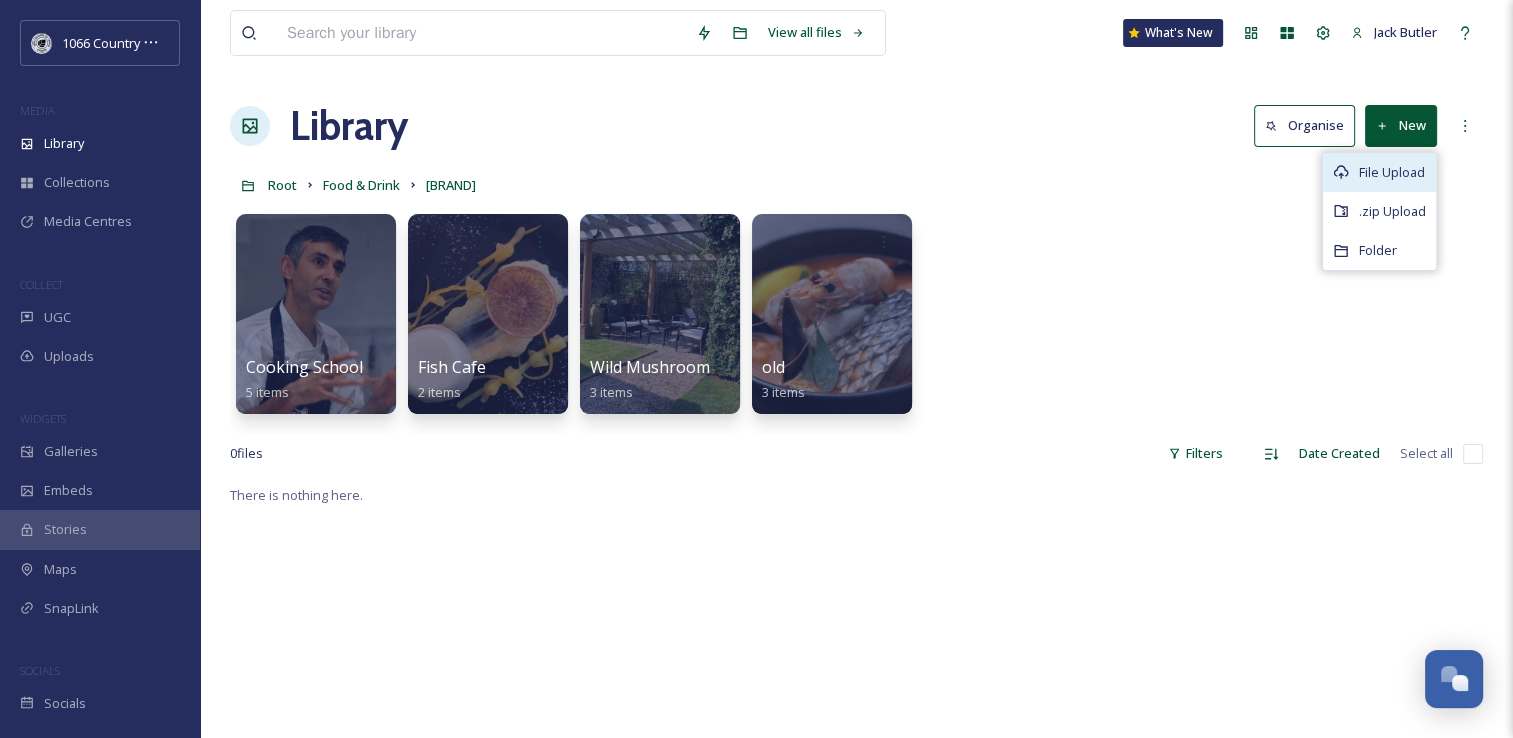 click on "File Upload" at bounding box center (1379, 172) 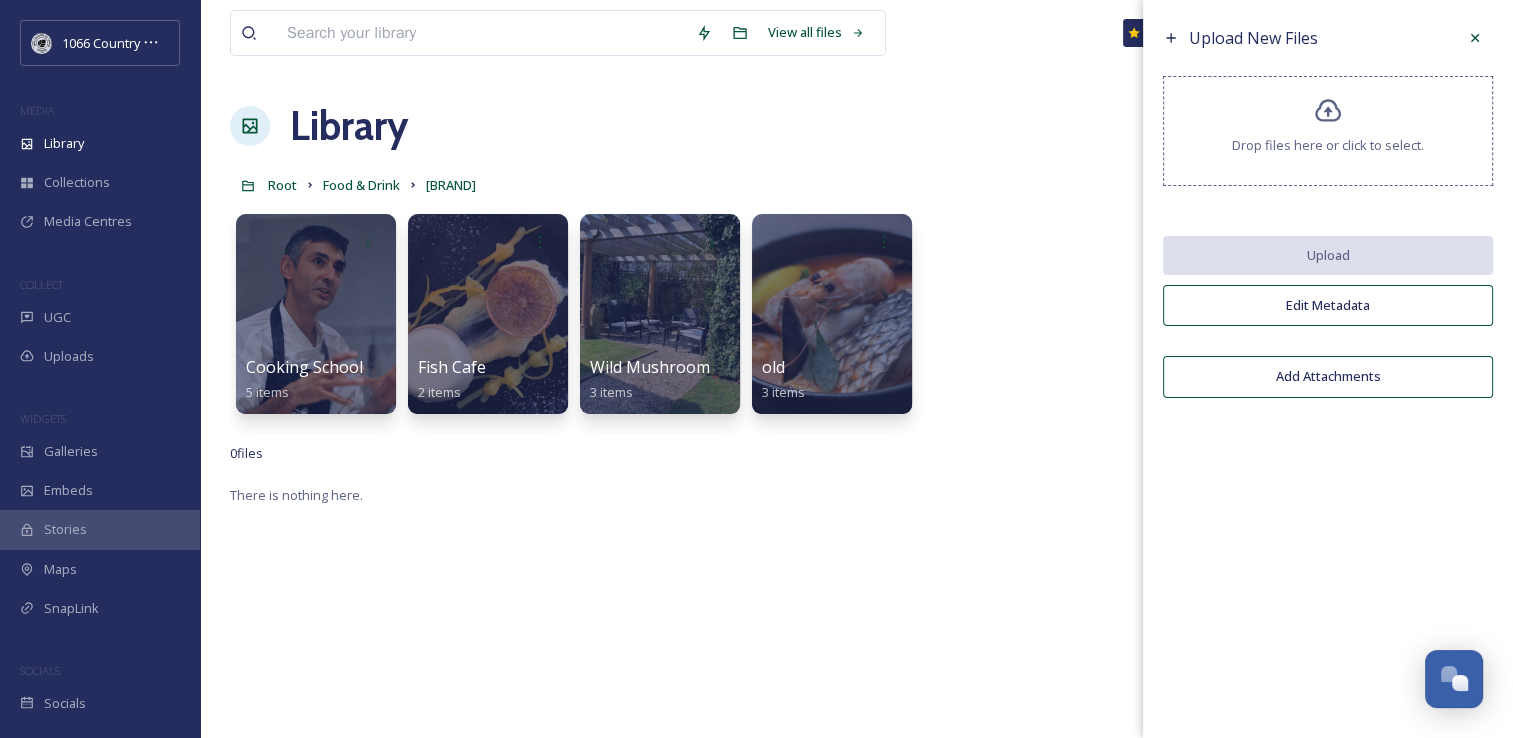click on "Drop files here or click to select." at bounding box center [1328, 131] 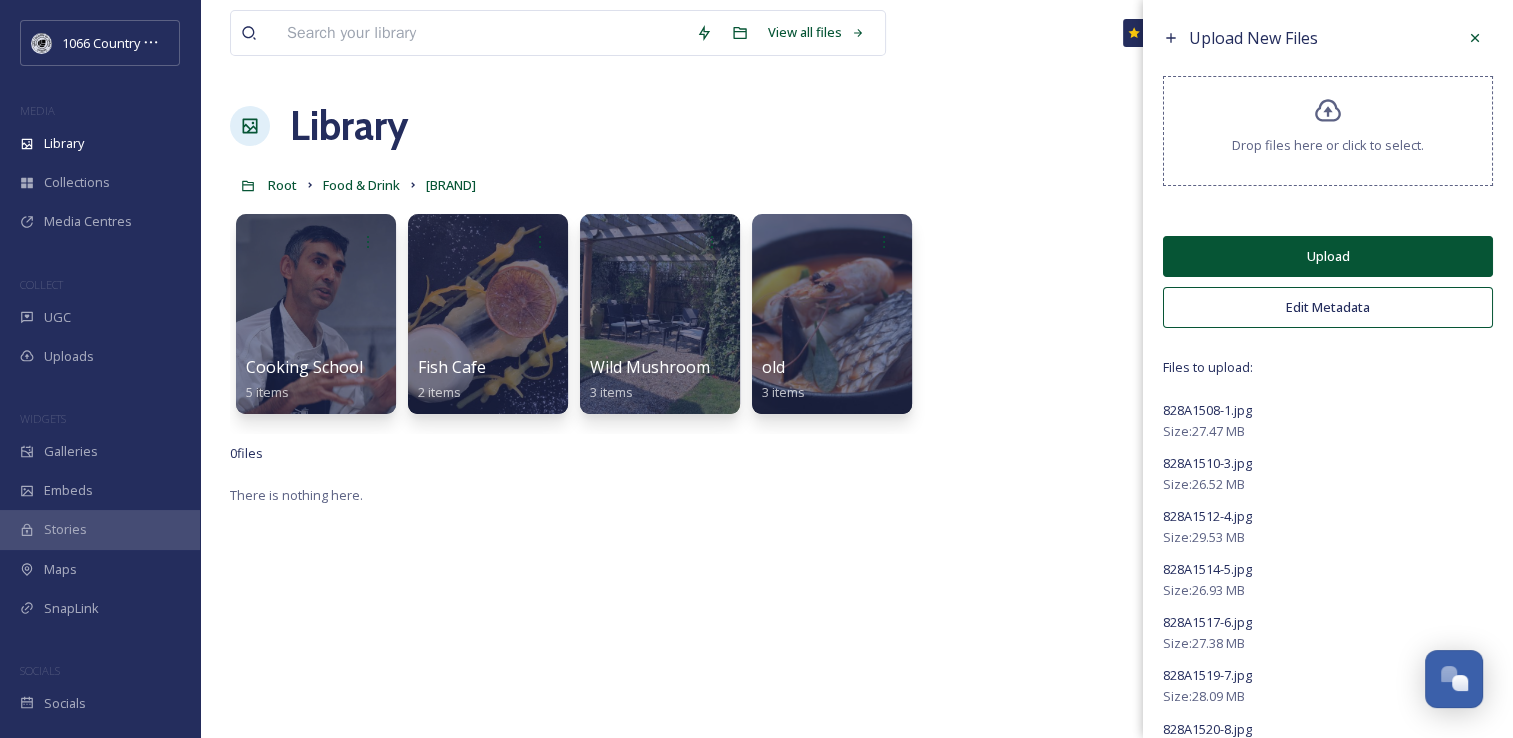 click on "Upload" at bounding box center [1328, 256] 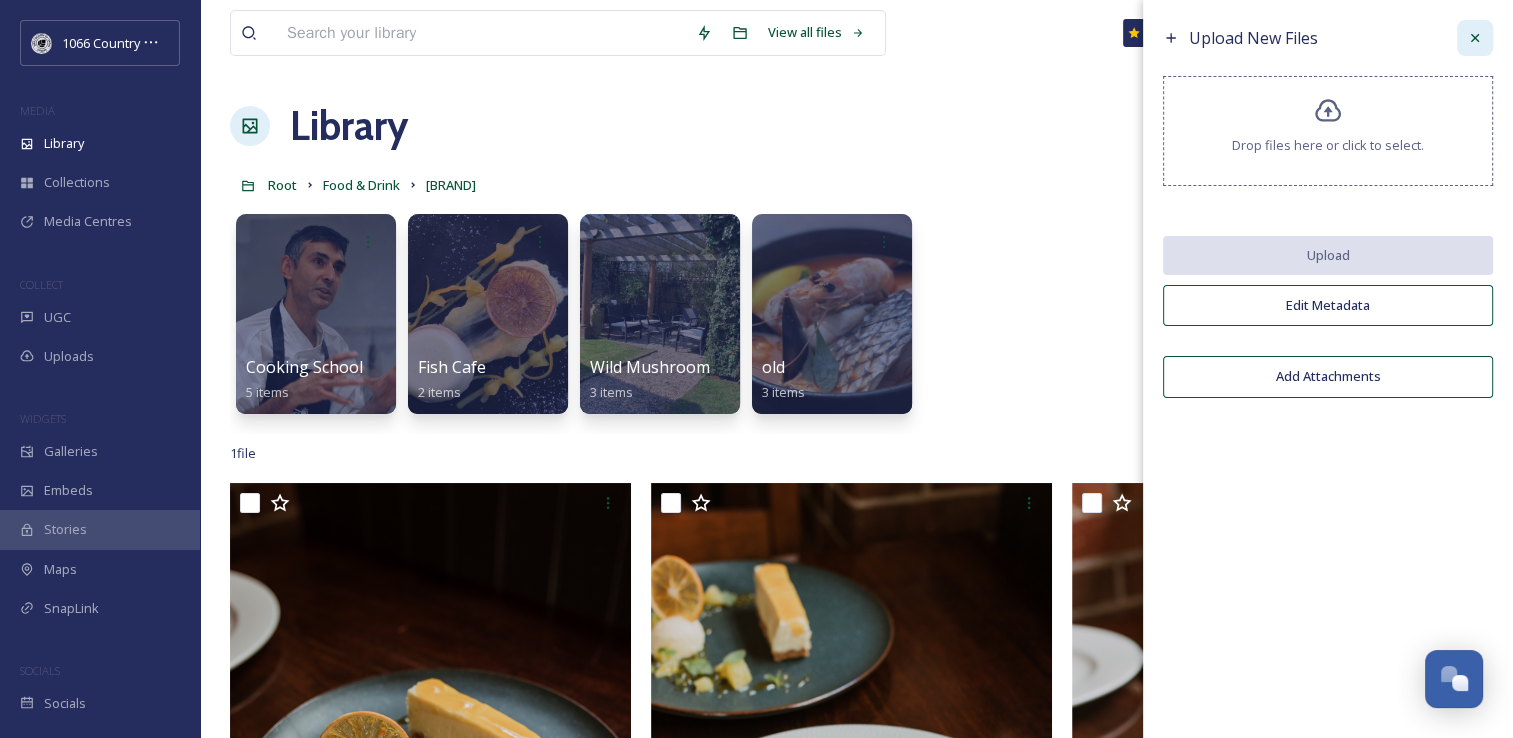 click at bounding box center [1475, 38] 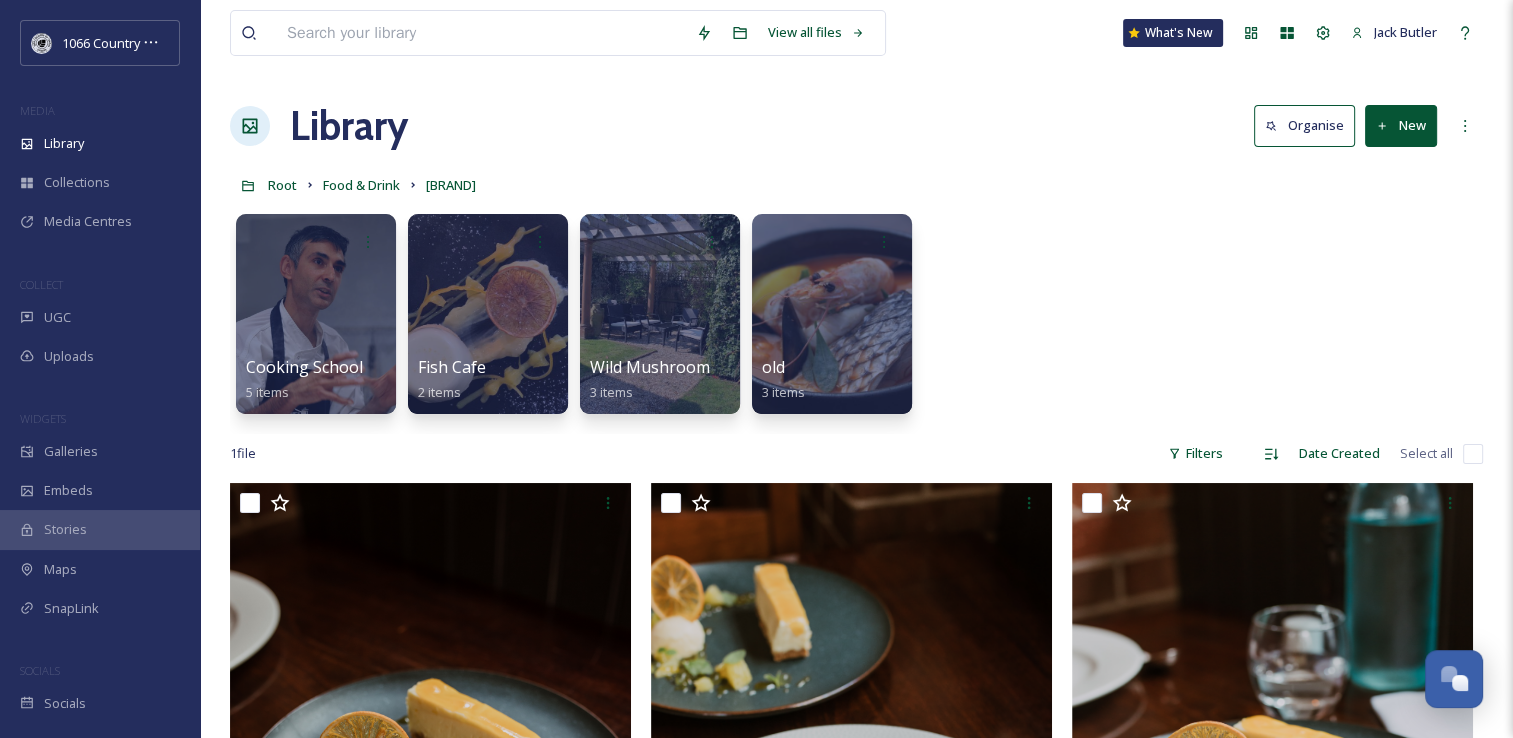 click on "View all files What's New [NAME]" at bounding box center [856, 33] 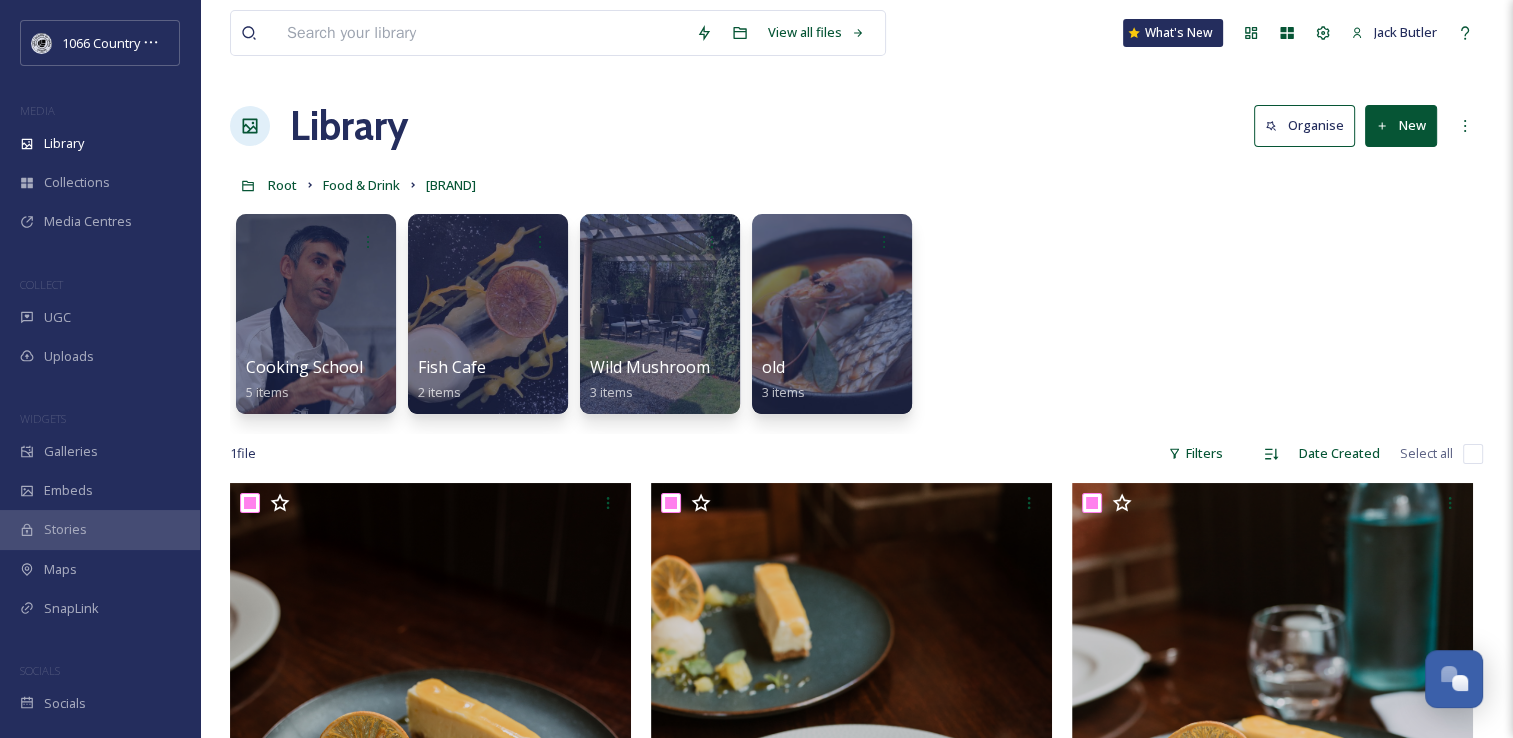 checkbox on "true" 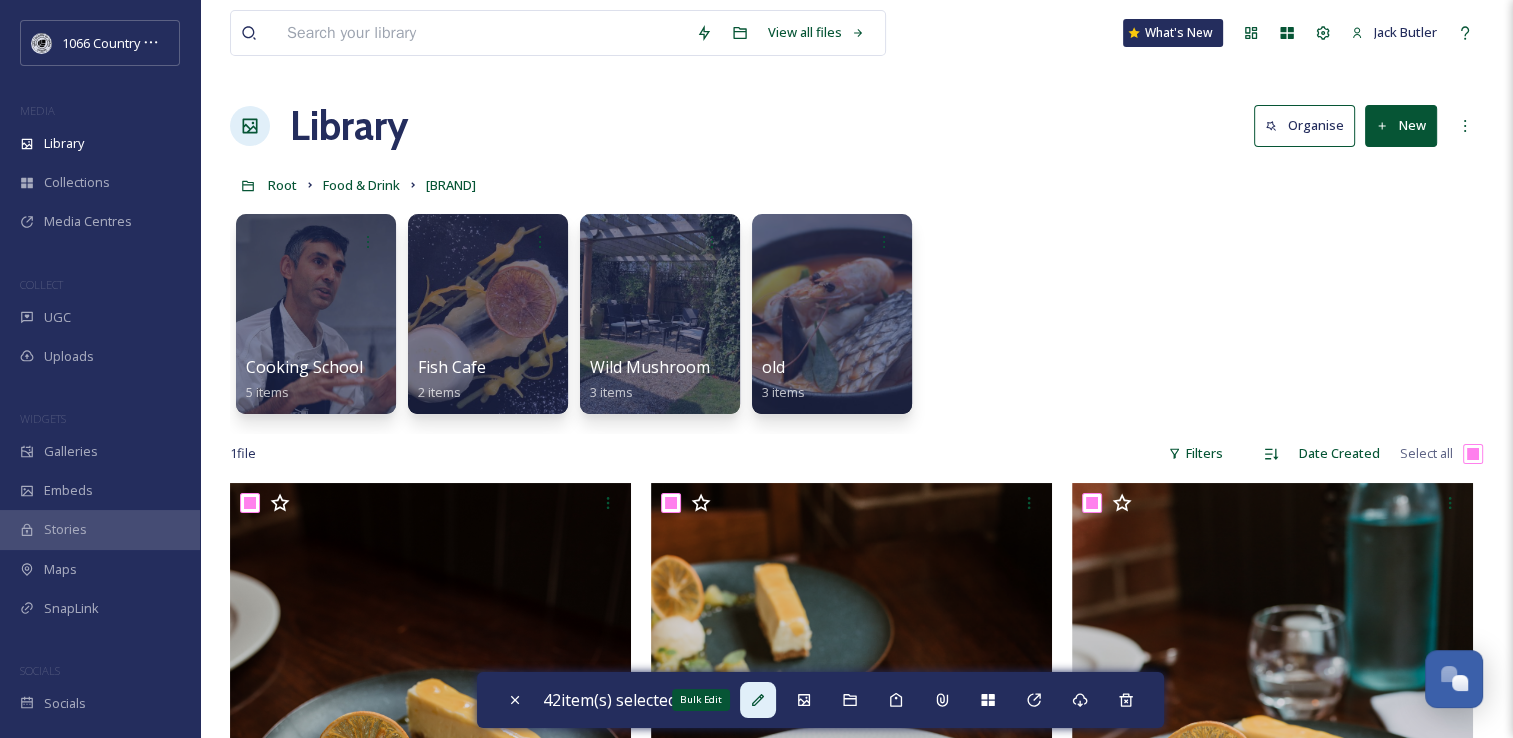 click 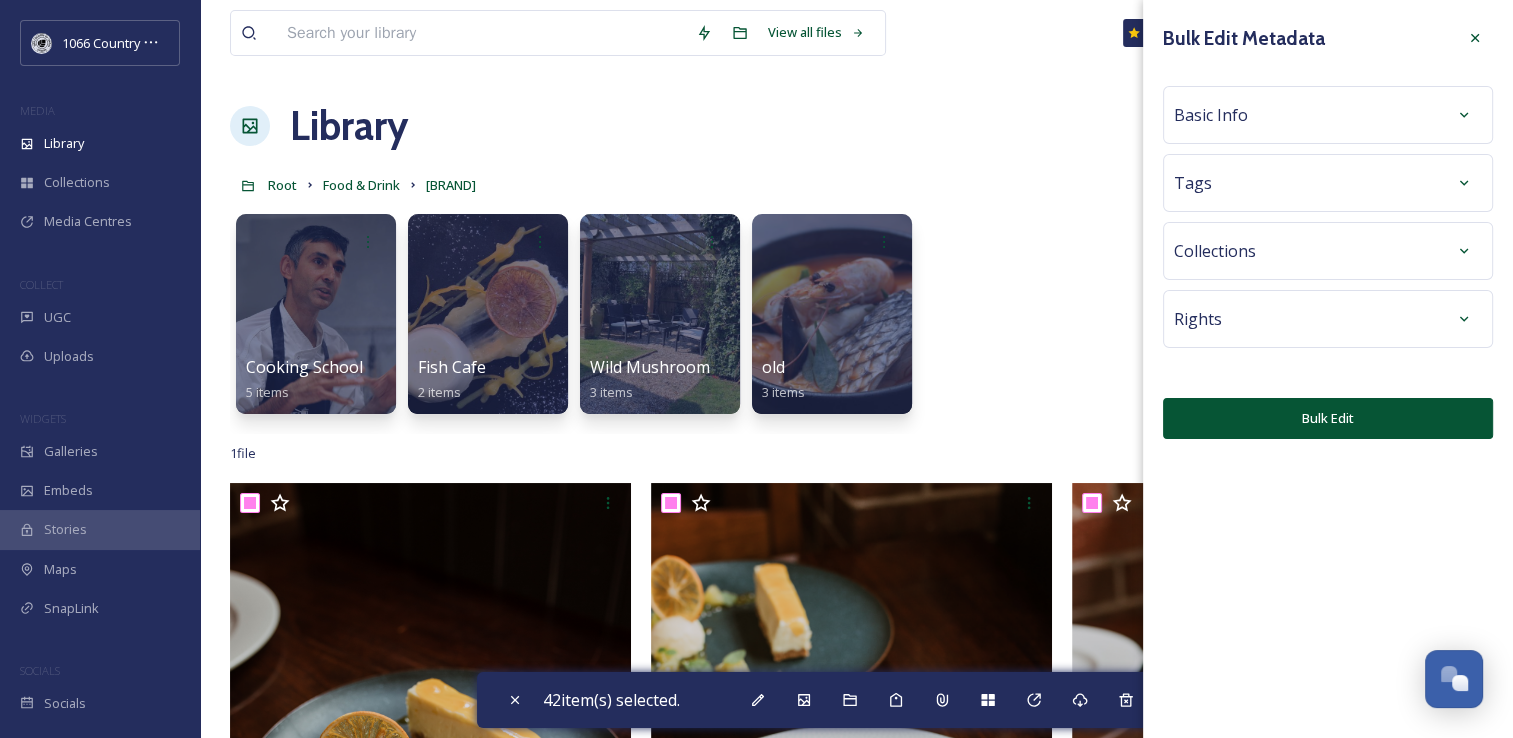 click on "Basic Info" at bounding box center [1328, 115] 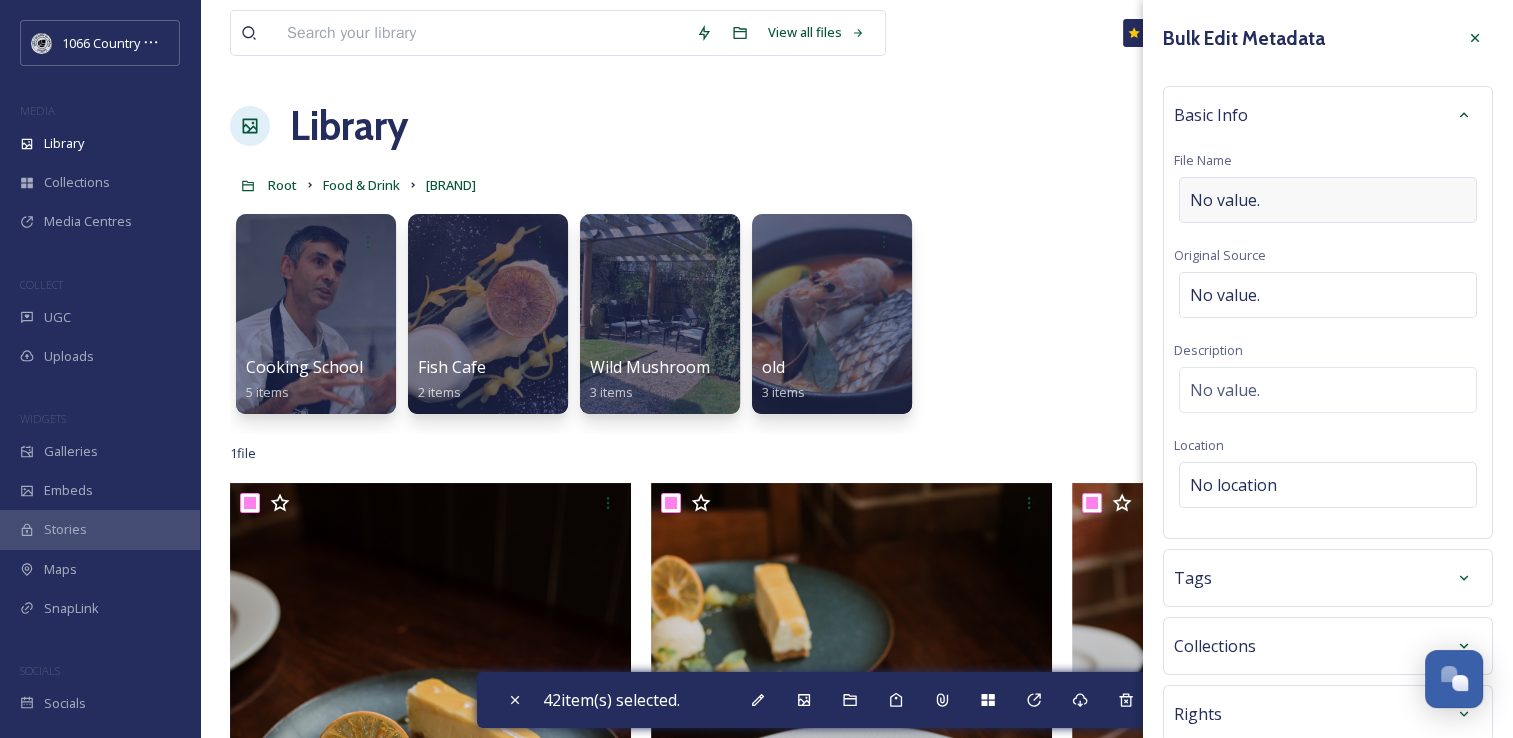 click on "No value." at bounding box center [1328, 200] 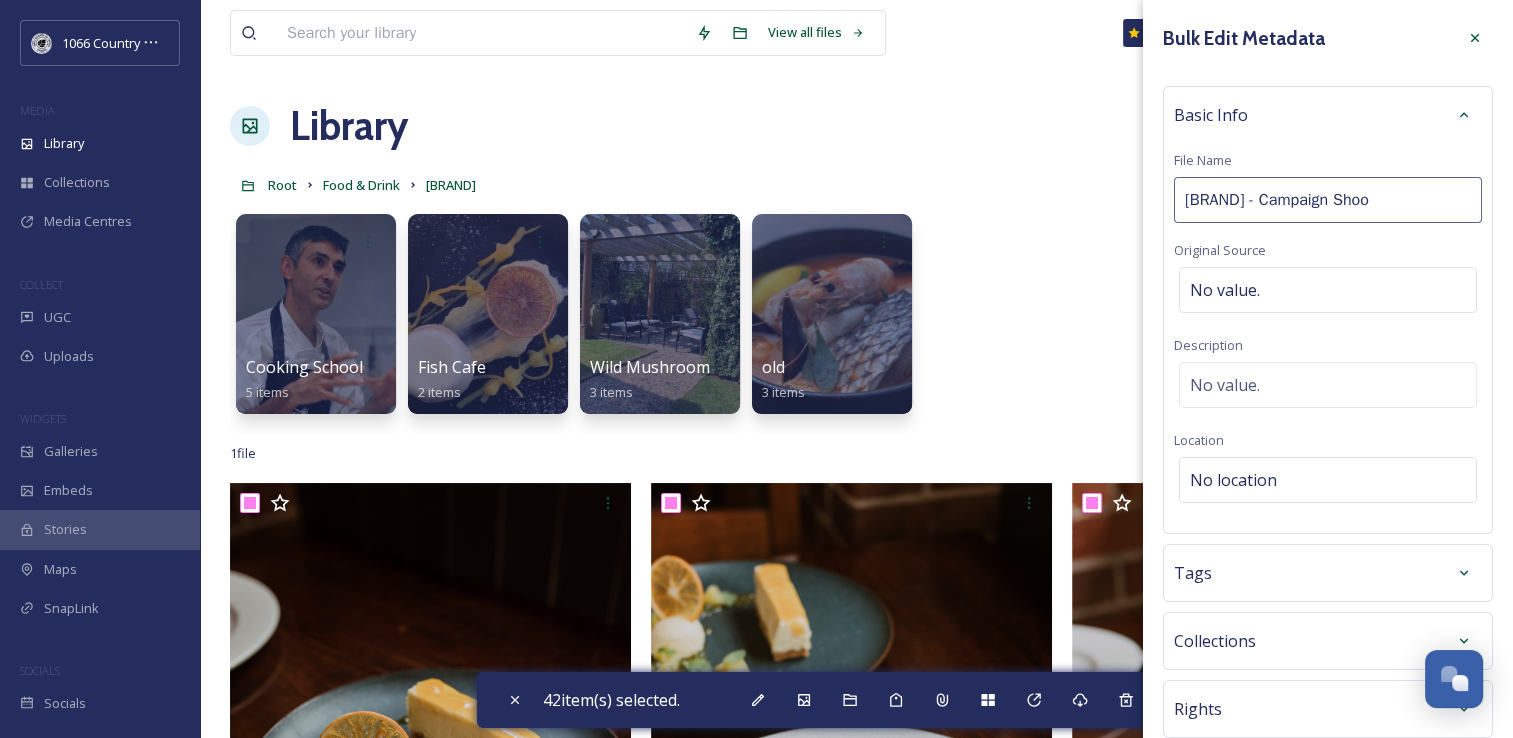 type on "[BRAND] - Campaign Shoot" 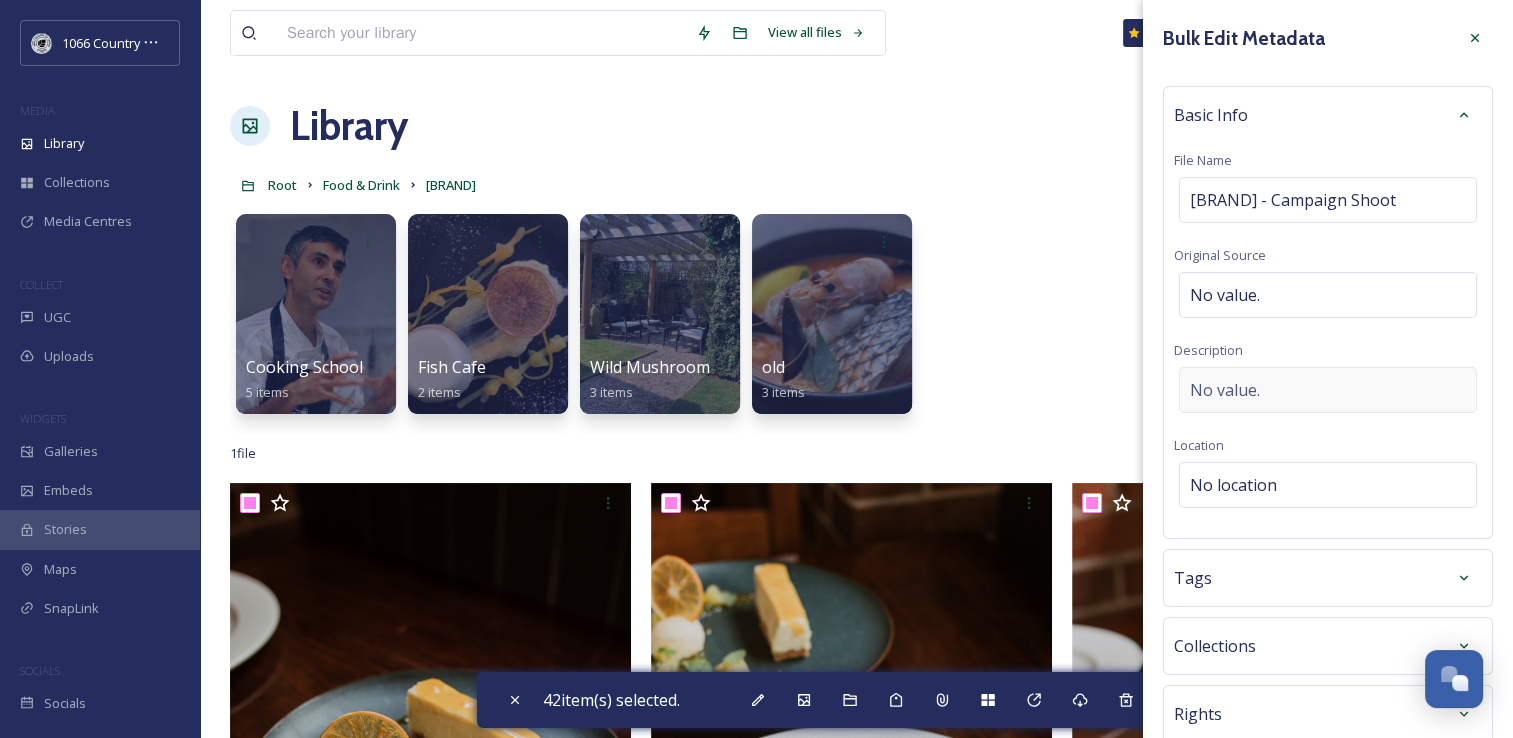 click on "No value." at bounding box center [1328, 390] 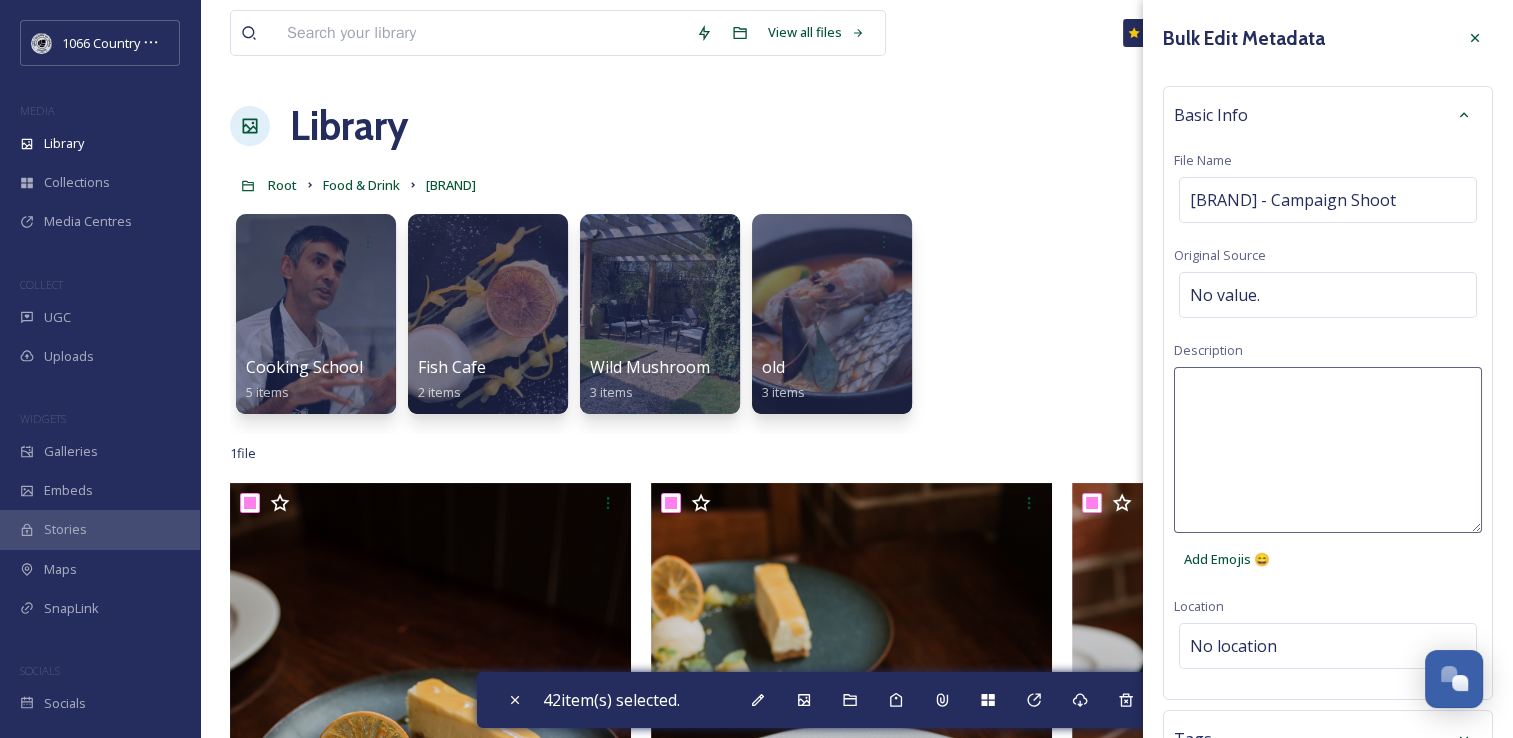 paste on "1066 Photography Campaign 2025 - Rebecca Booker Photography" 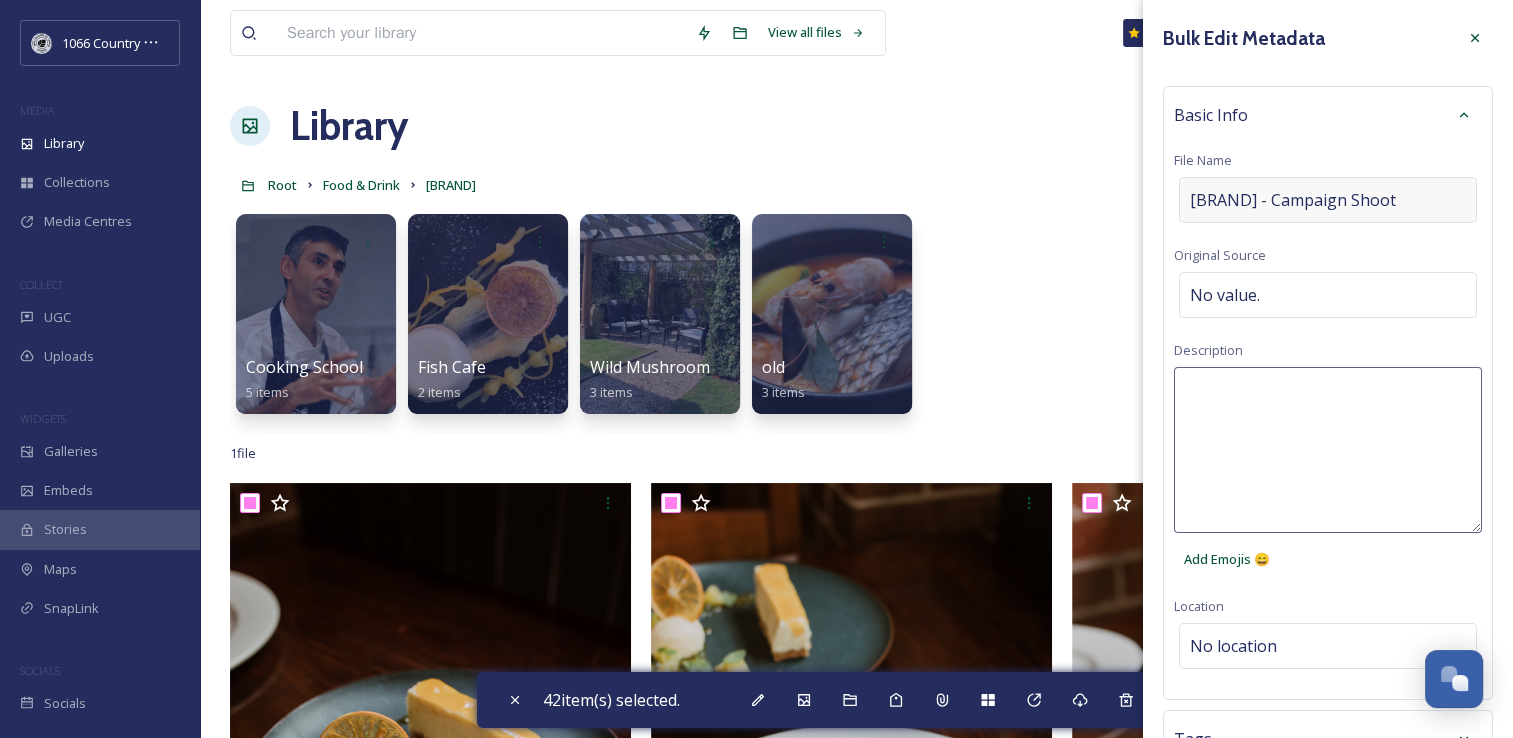 type on "1066 Photography Campaign 2025 - Rebecca Booker Photography" 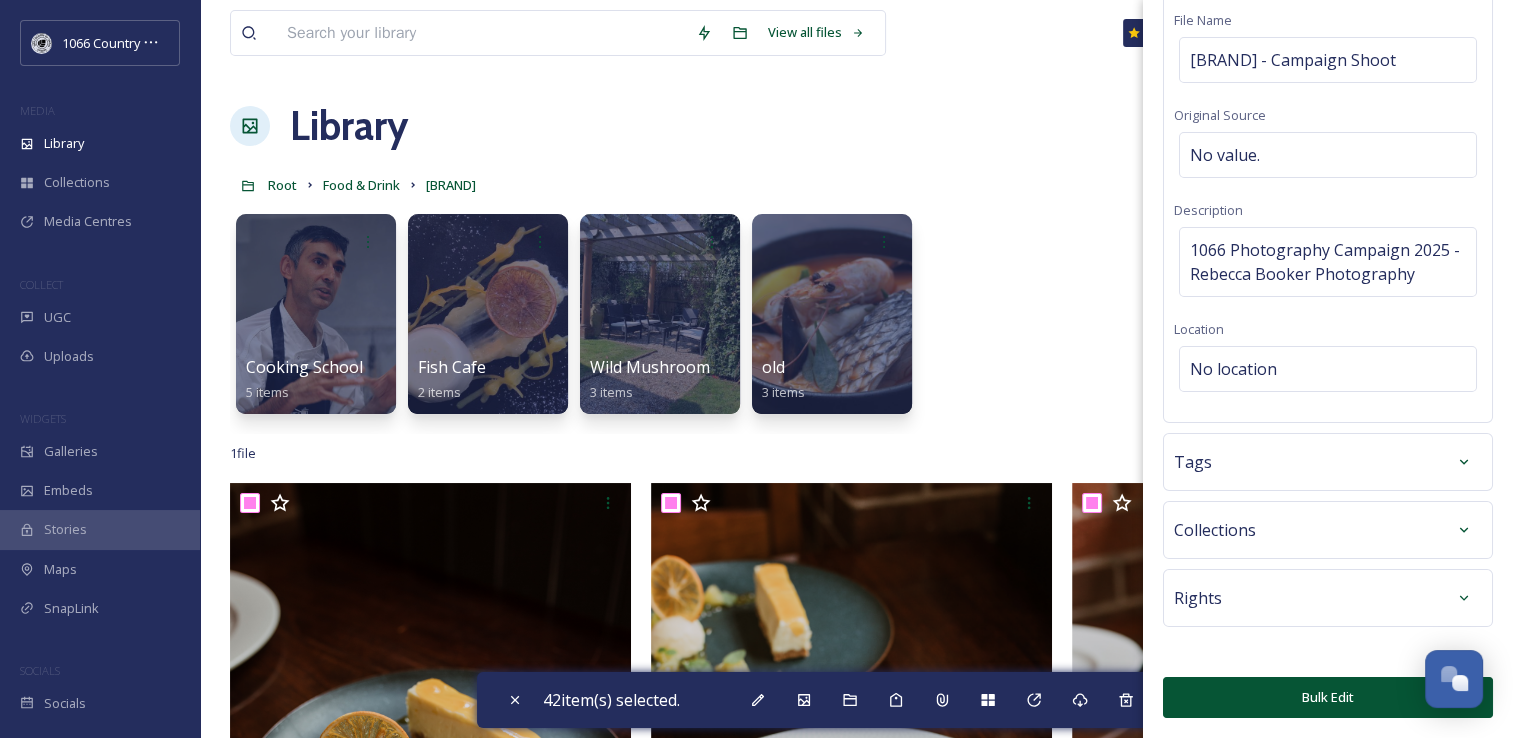 click on "Bulk Edit" at bounding box center (1328, 697) 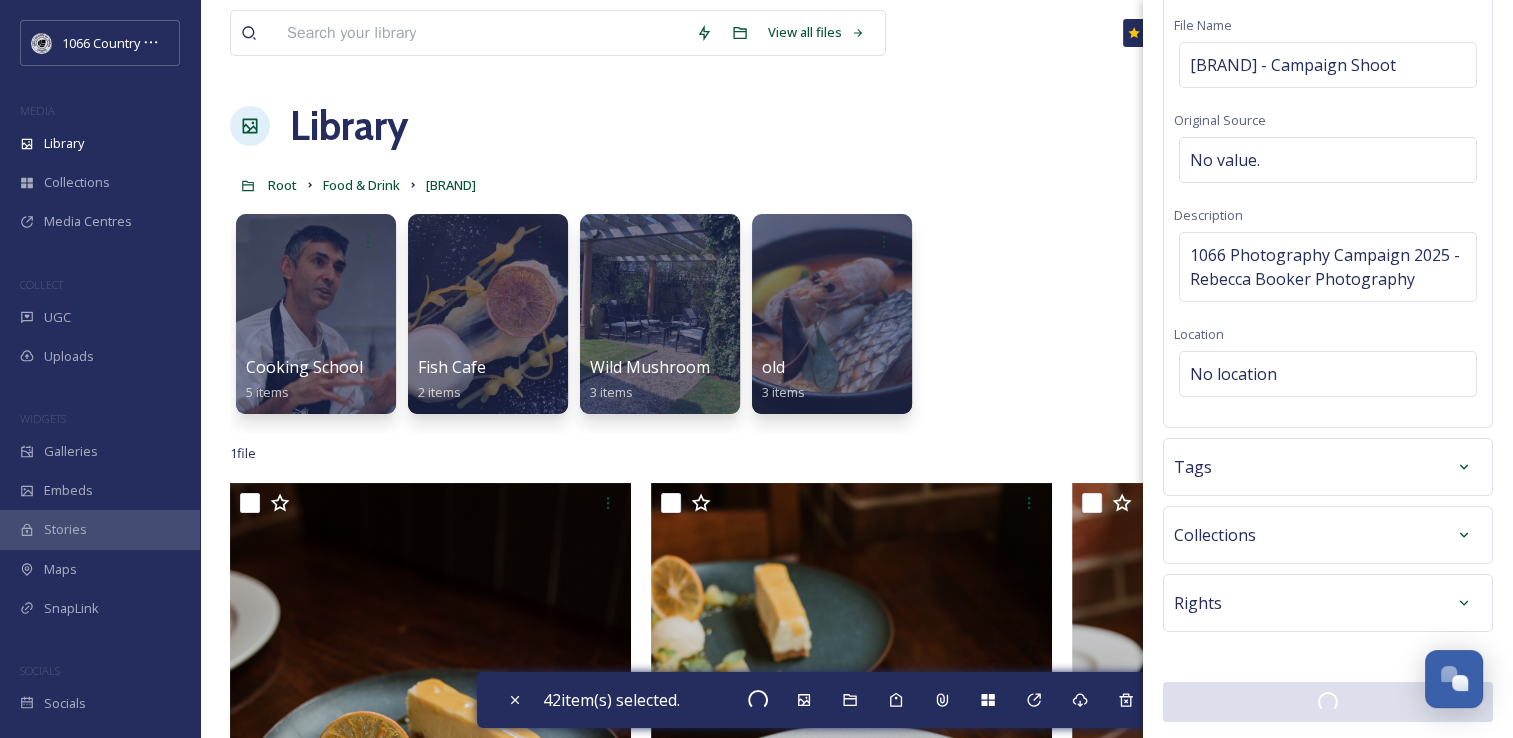 checkbox on "false" 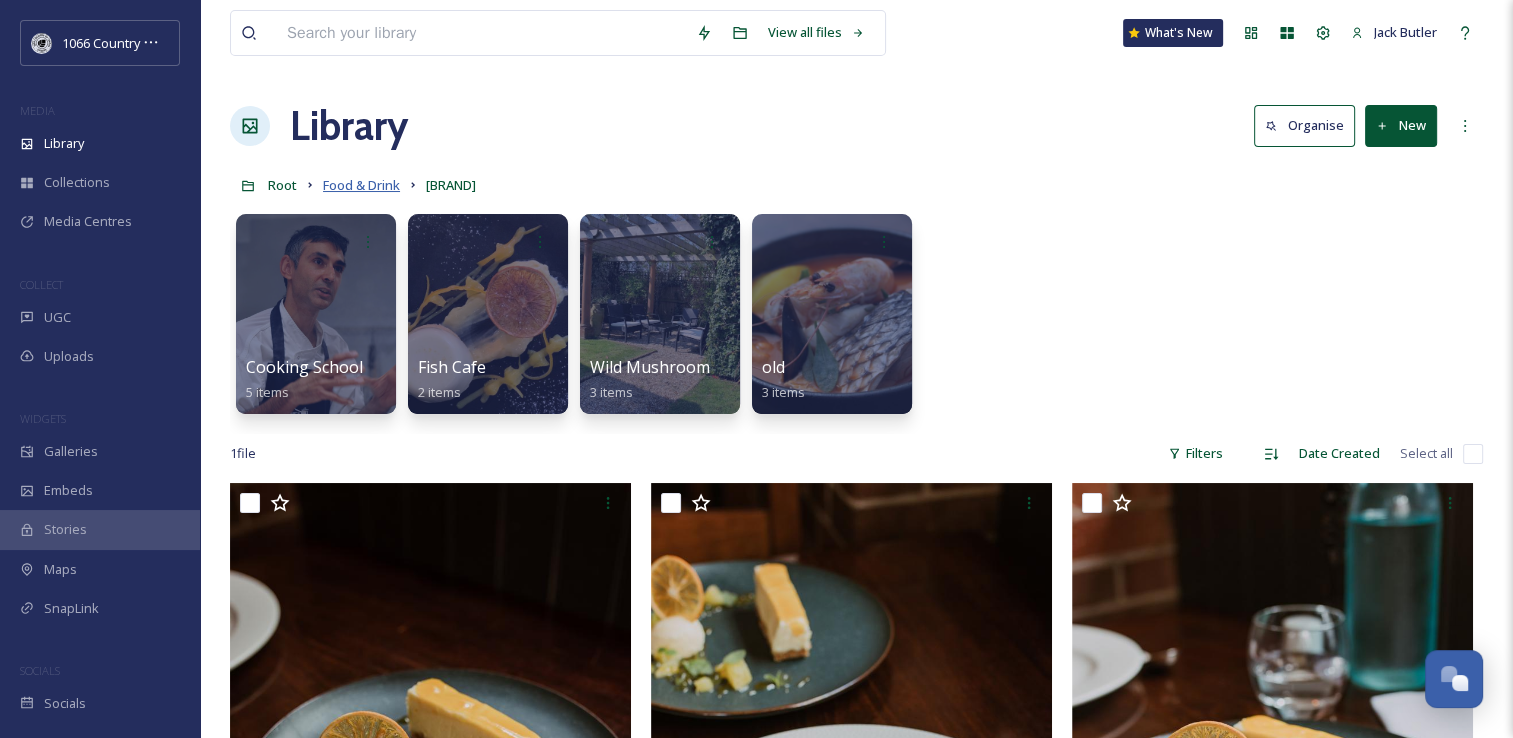 click on "Food & Drink" at bounding box center (361, 185) 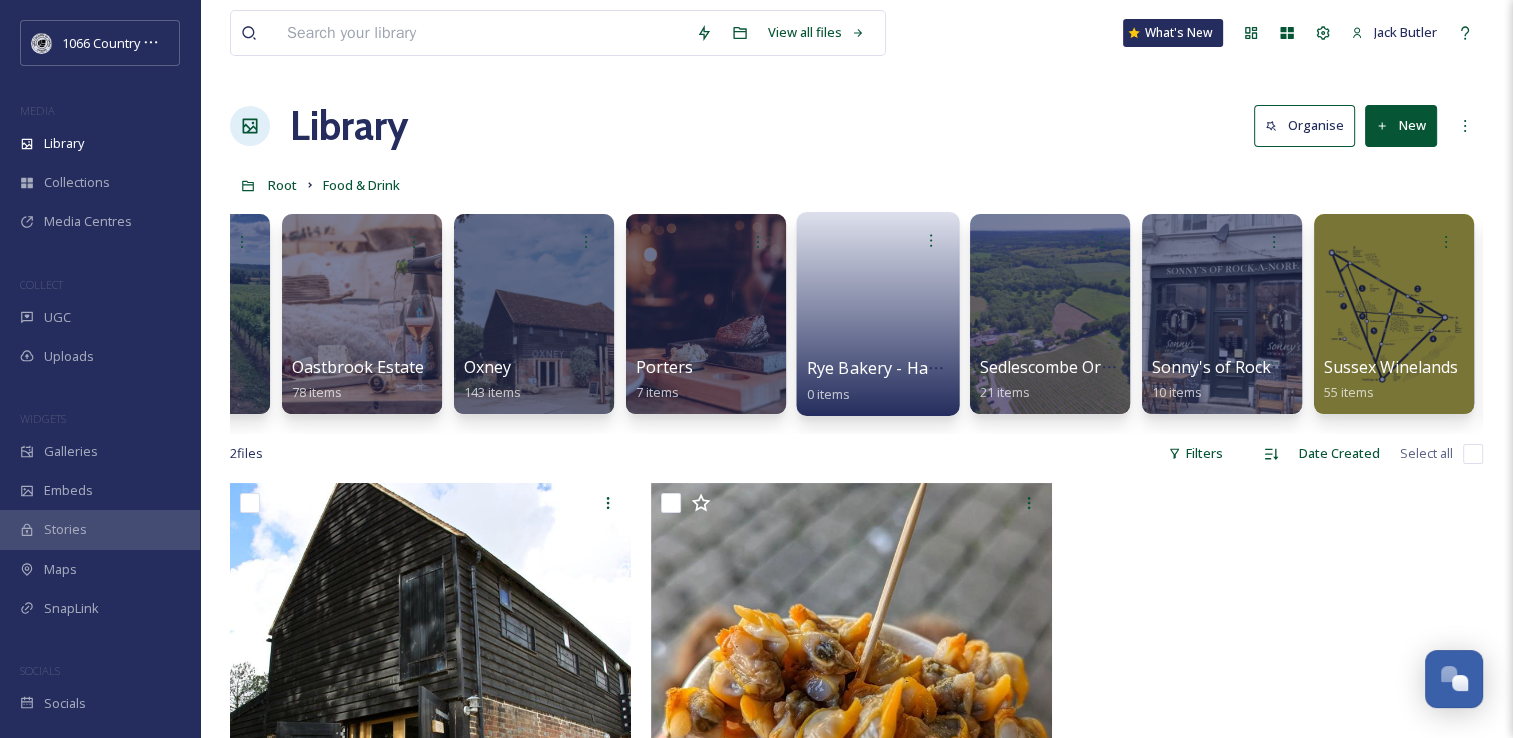 scroll, scrollTop: 0, scrollLeft: 1317, axis: horizontal 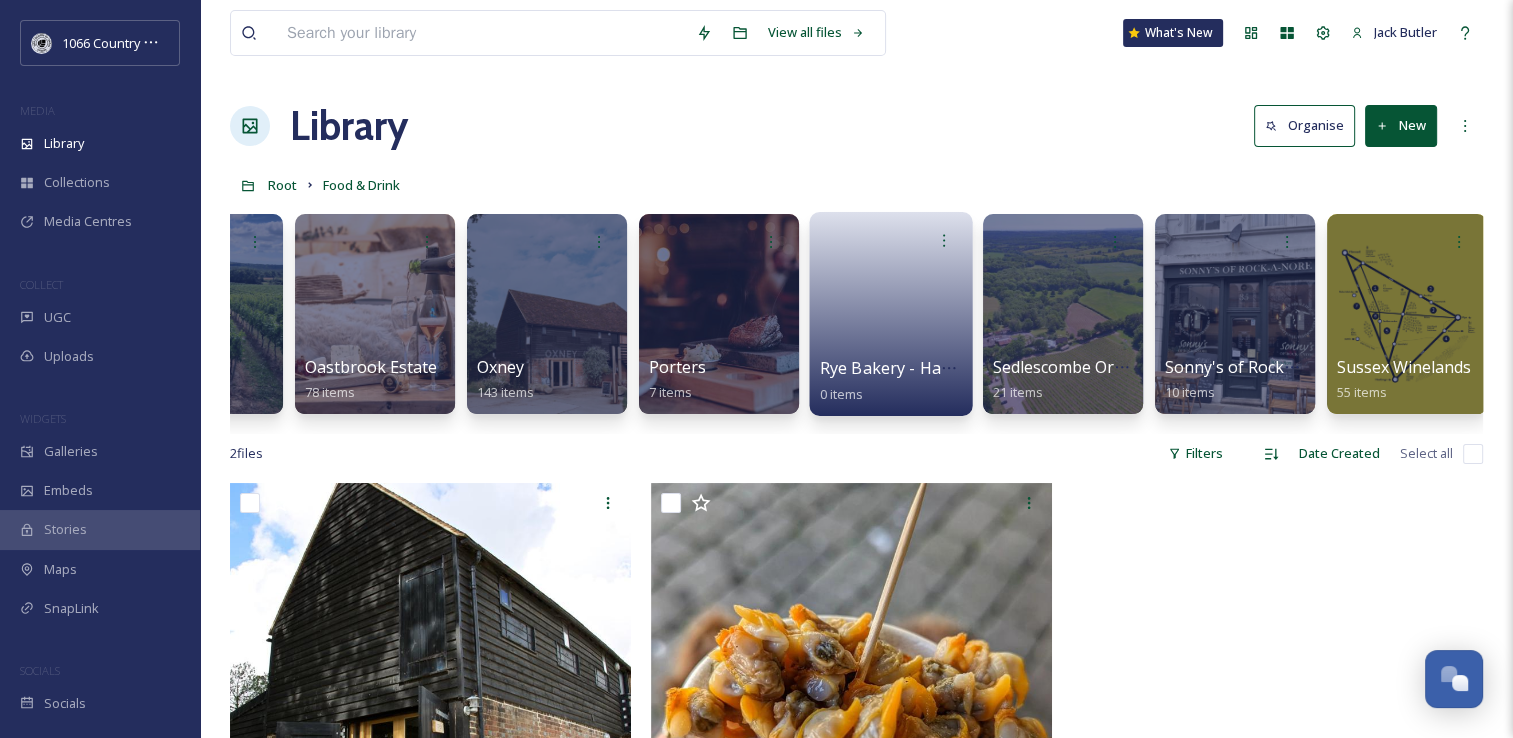 click at bounding box center (891, 307) 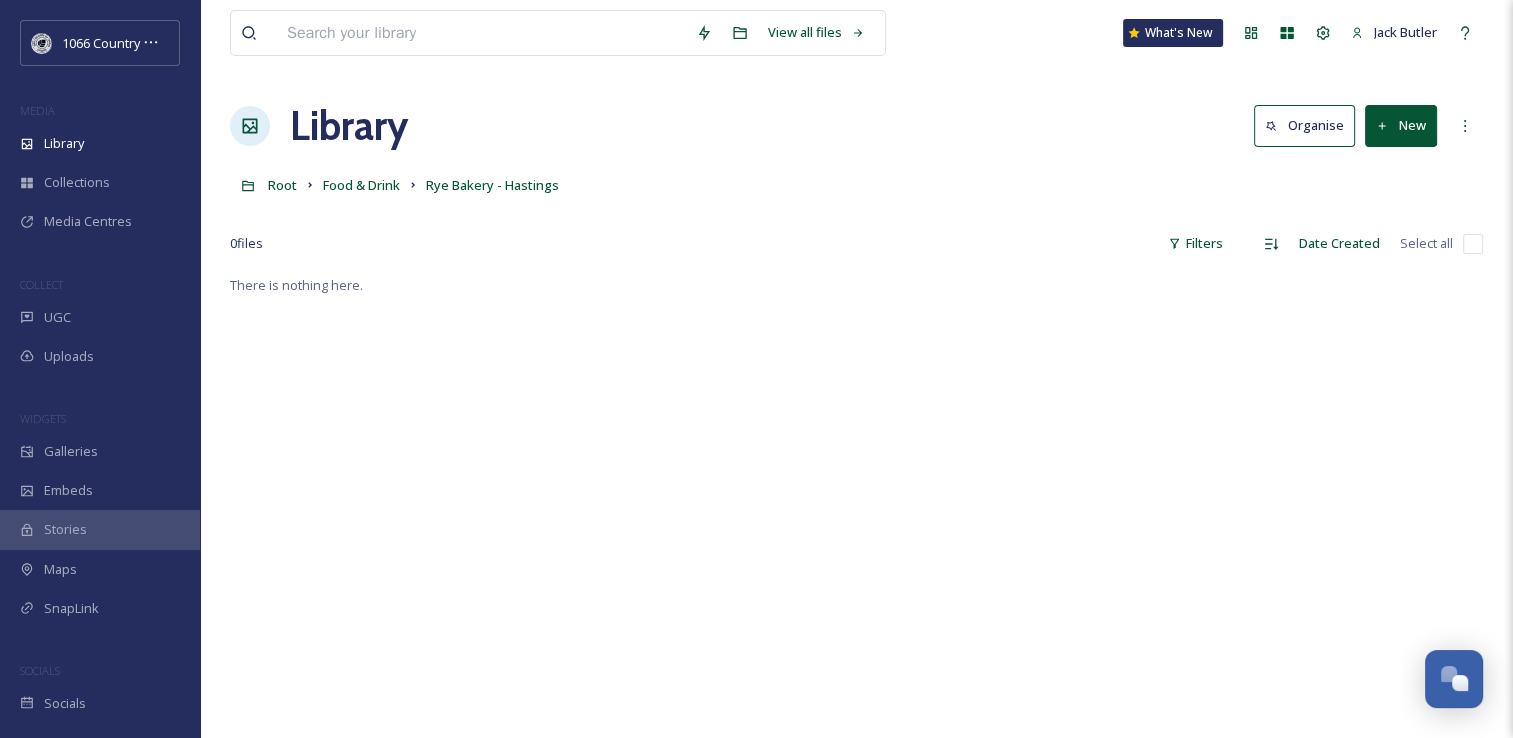 click on "New" at bounding box center [1401, 125] 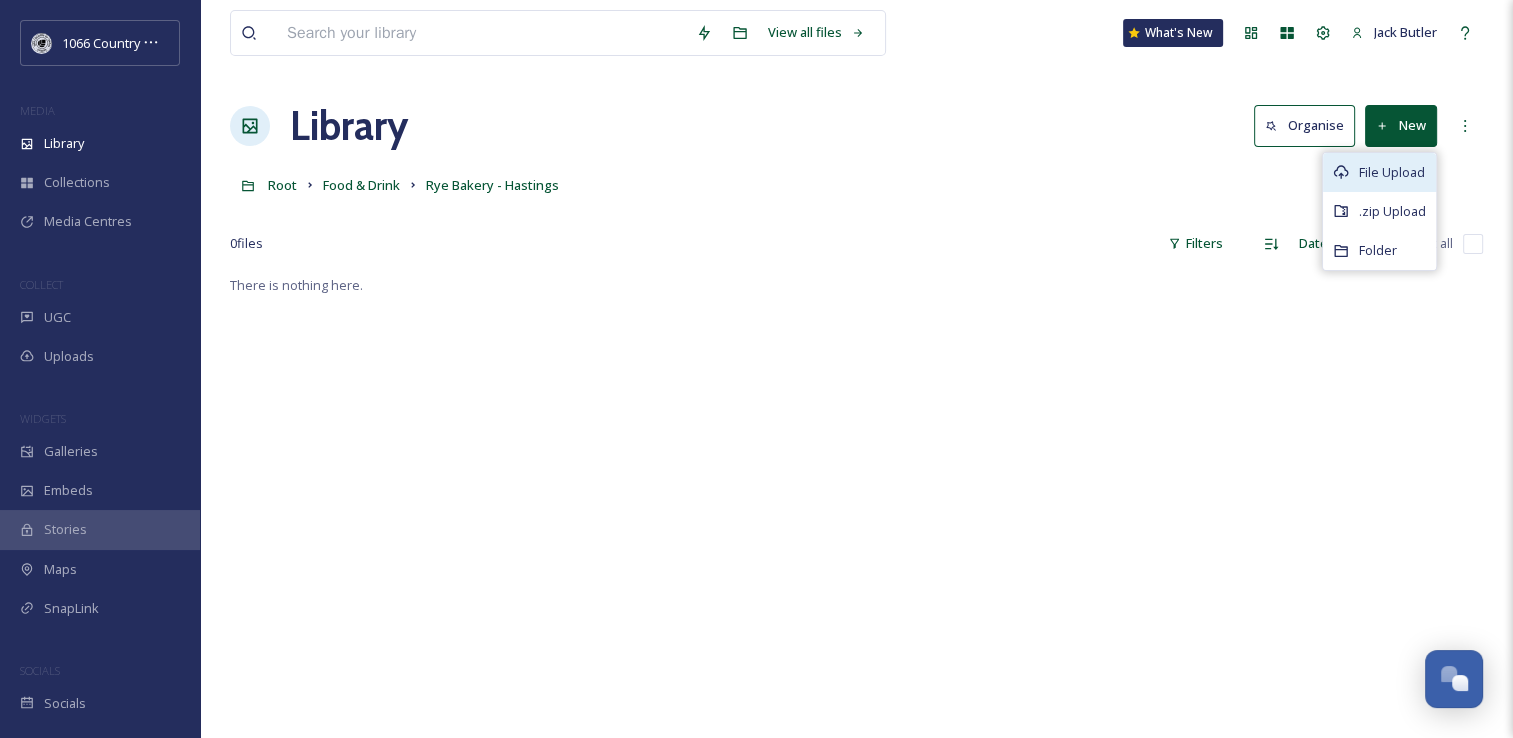 click 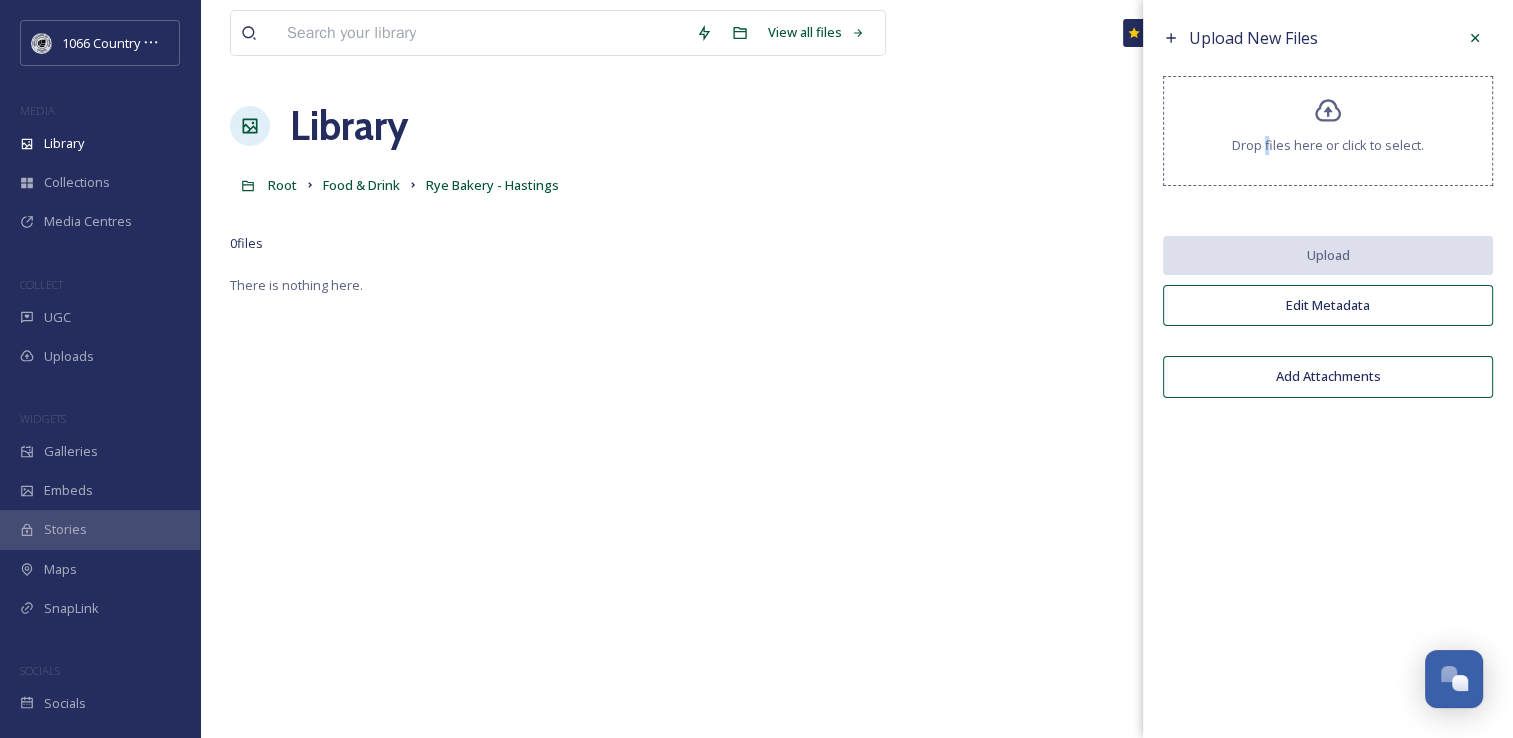 click on "Drop files here or click to select." at bounding box center (1328, 131) 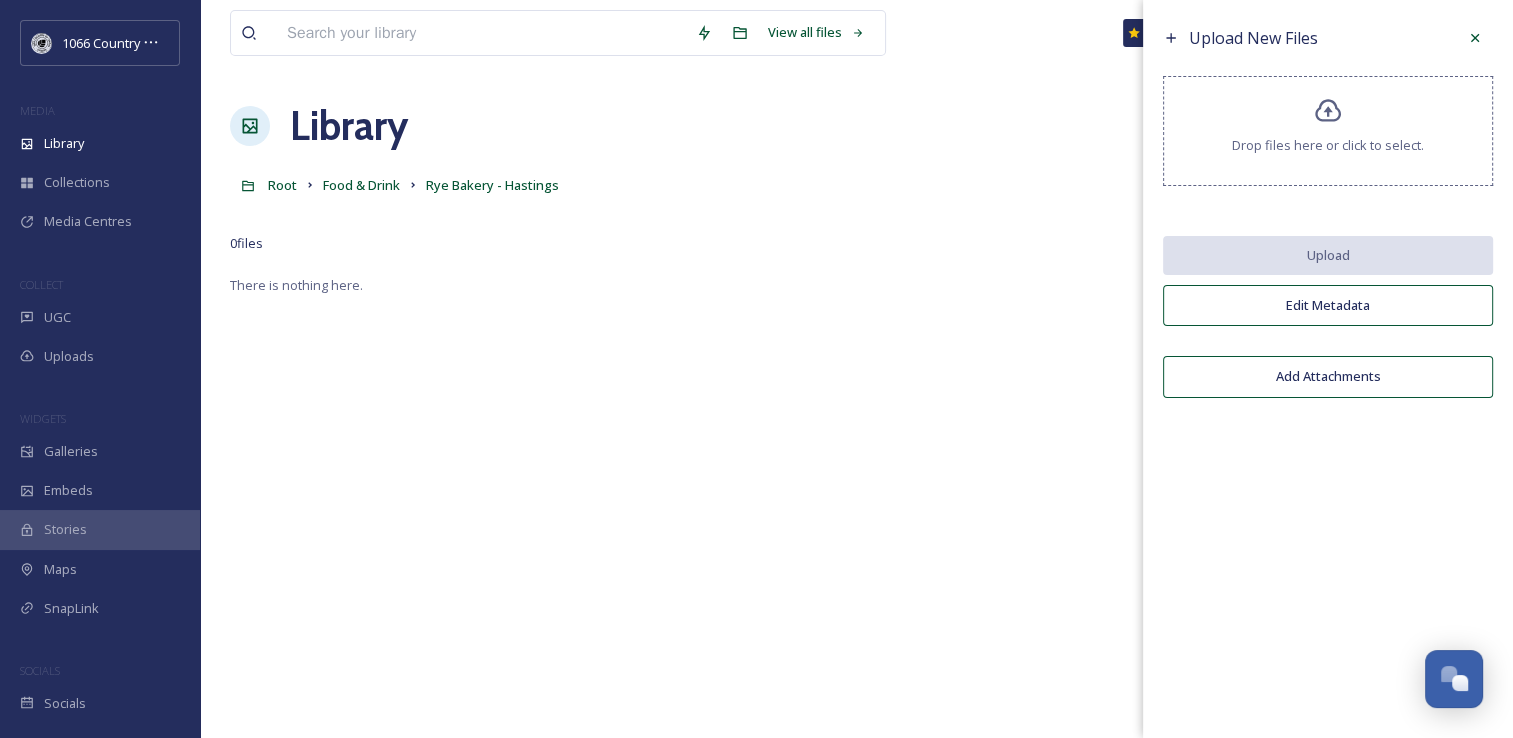 click on "Drop files here or click to select." at bounding box center [1328, 145] 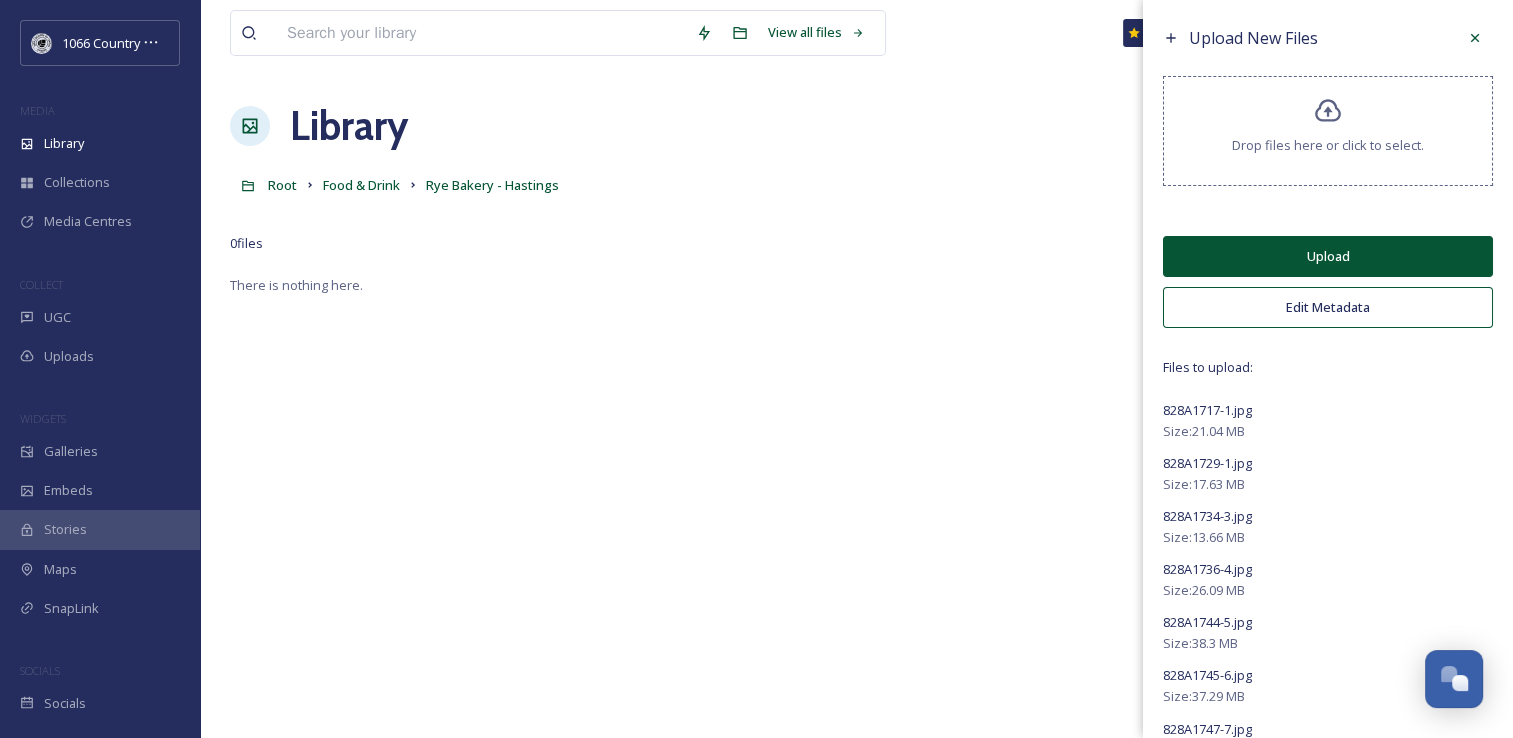 click on "Upload" at bounding box center (1328, 256) 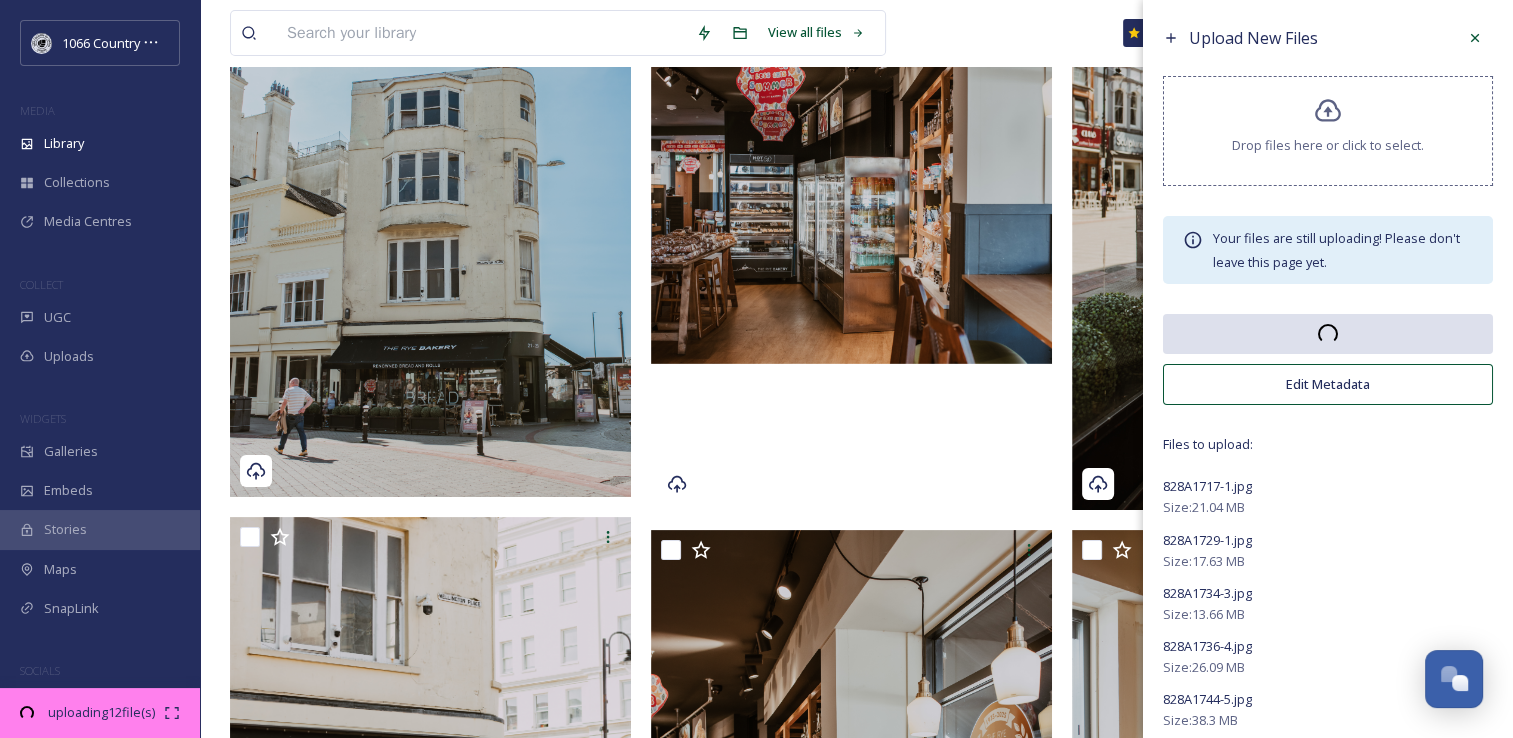 scroll, scrollTop: 0, scrollLeft: 0, axis: both 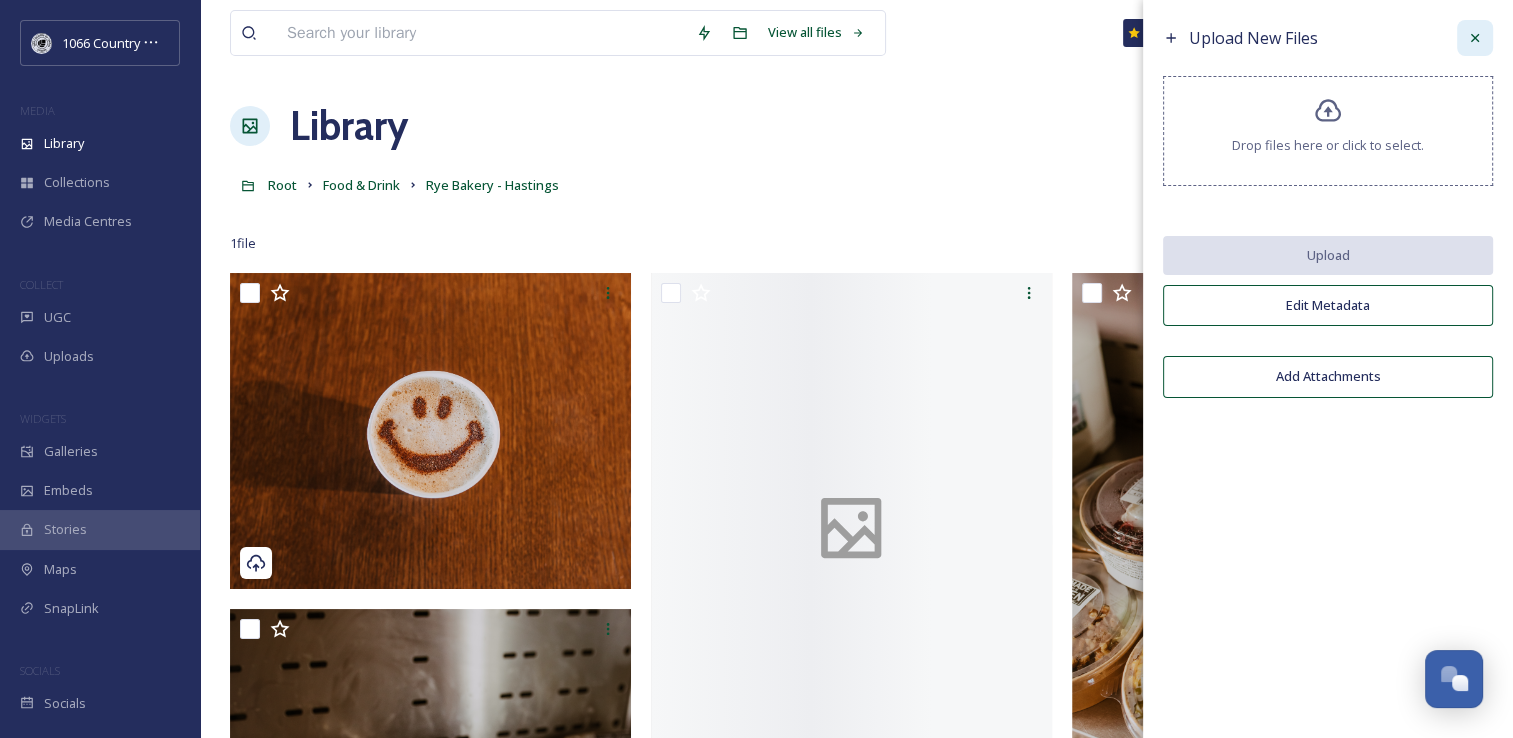 click 